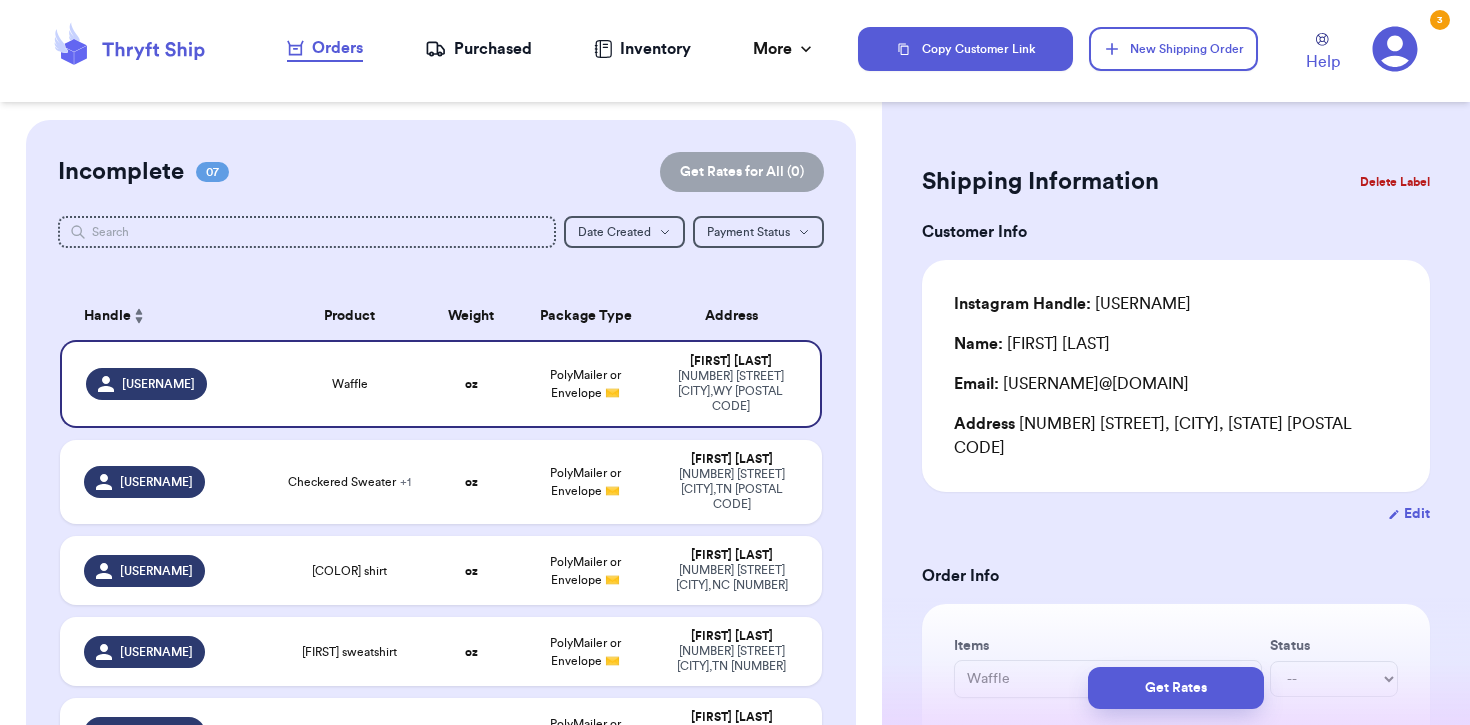 scroll, scrollTop: 0, scrollLeft: 0, axis: both 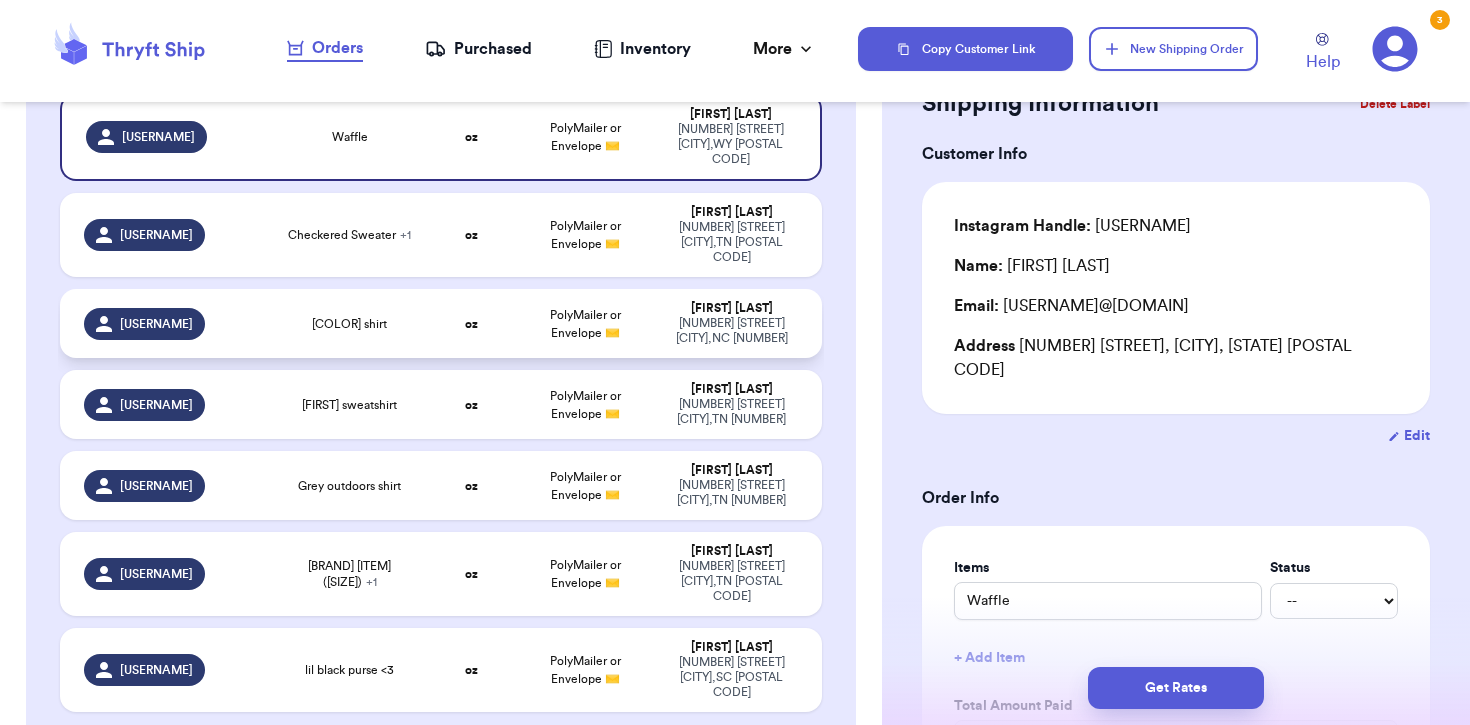 type 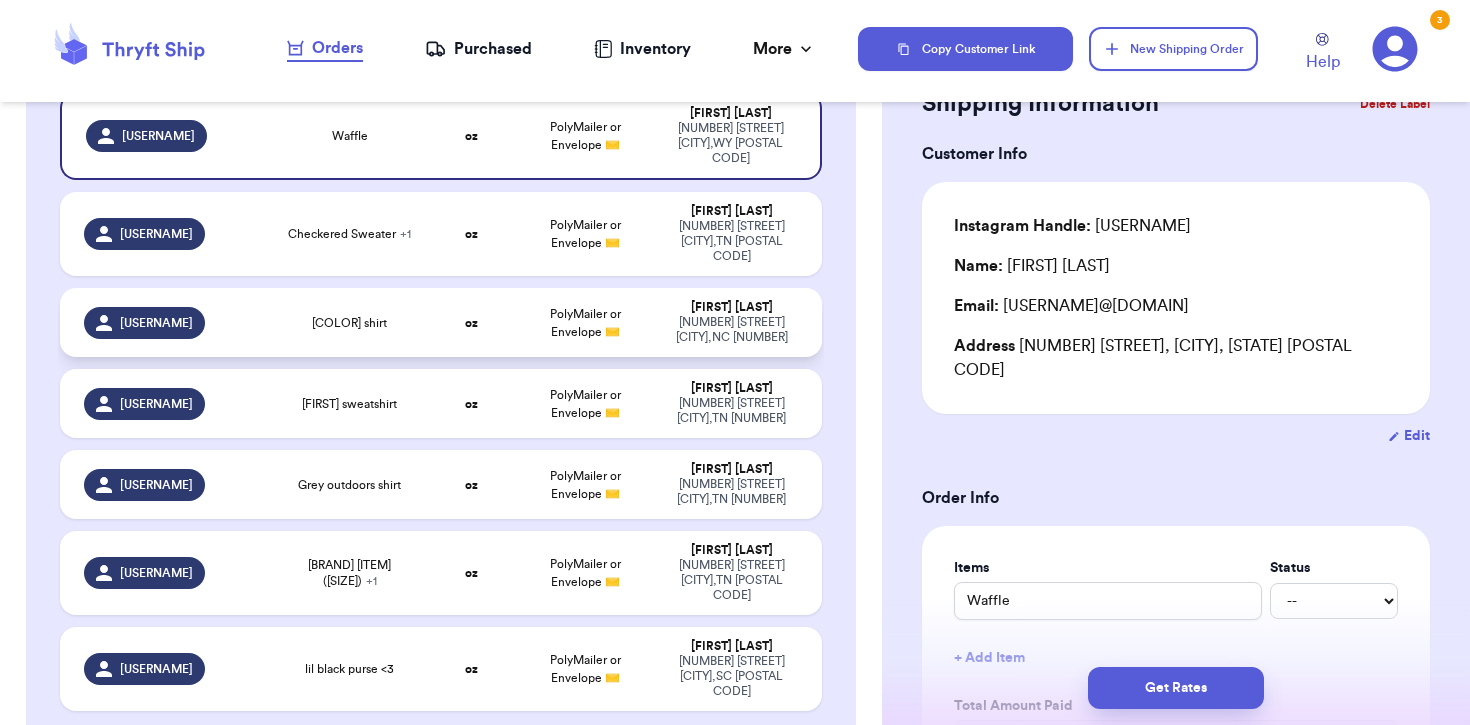 scroll, scrollTop: 258, scrollLeft: 0, axis: vertical 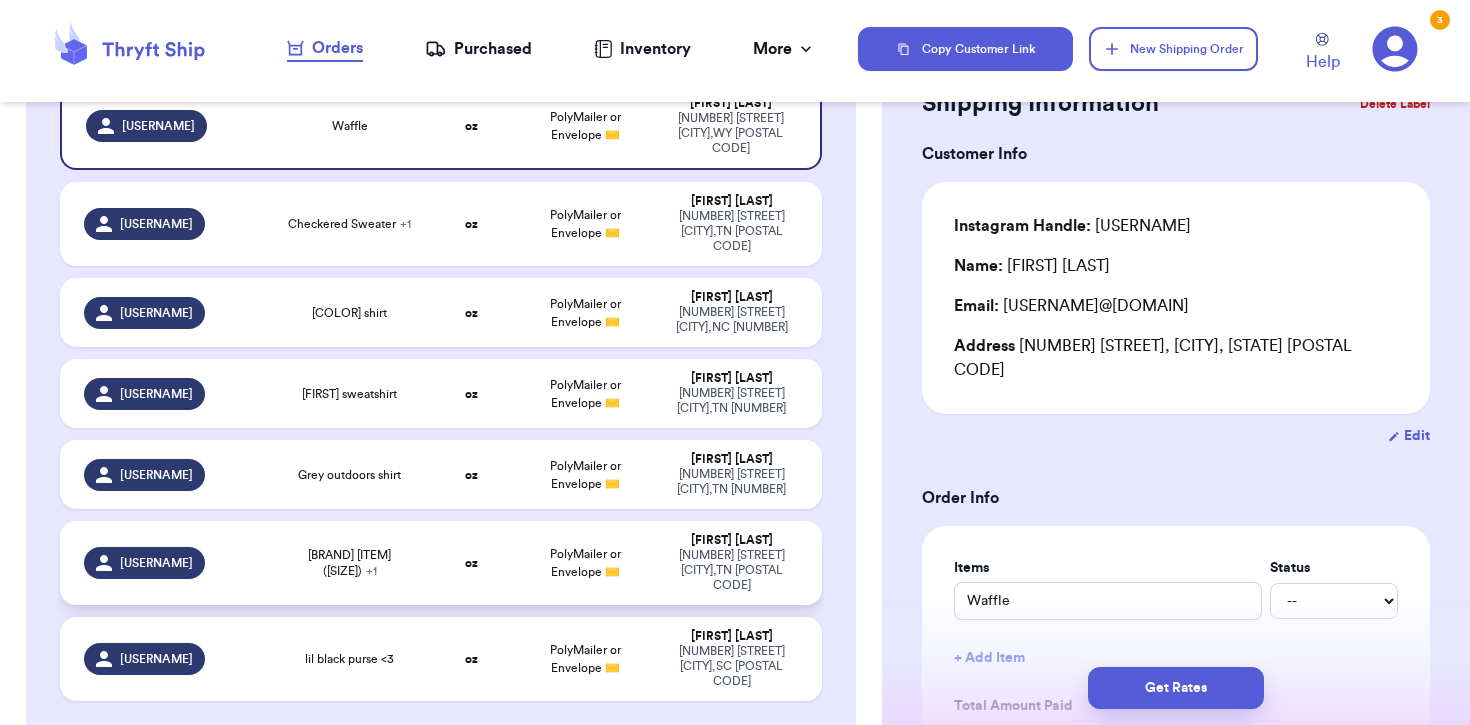 click on "PolyMailer or Envelope ✉️" at bounding box center (585, 563) 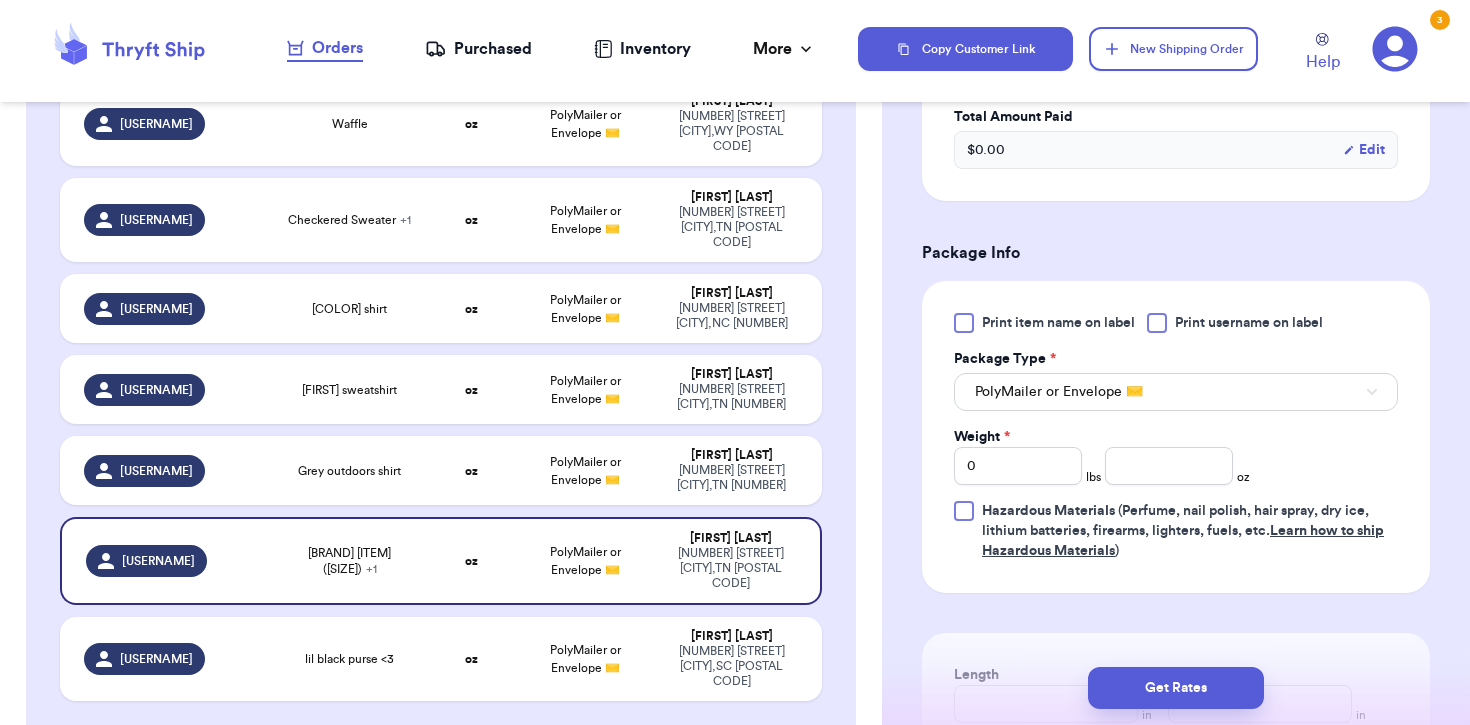 scroll, scrollTop: 770, scrollLeft: 0, axis: vertical 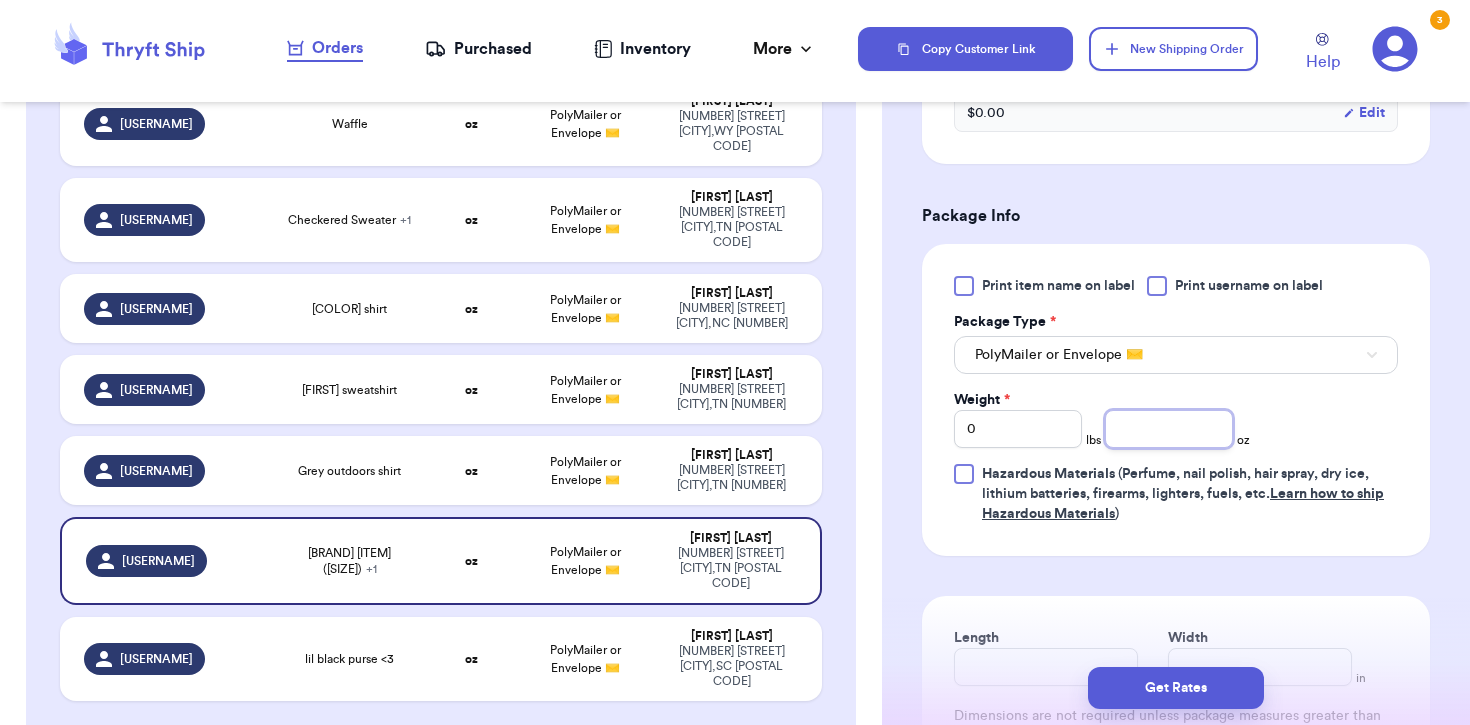 click at bounding box center [1169, 429] 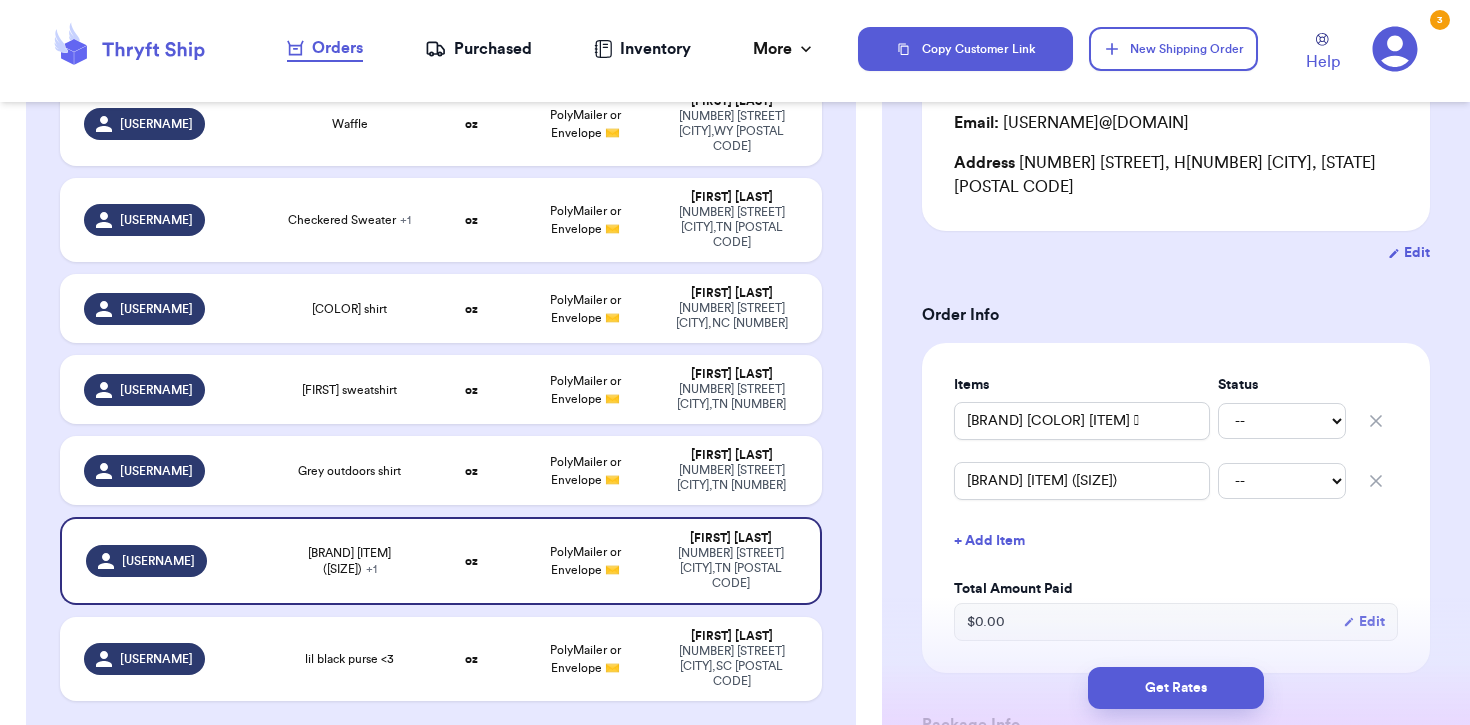 scroll, scrollTop: 259, scrollLeft: 0, axis: vertical 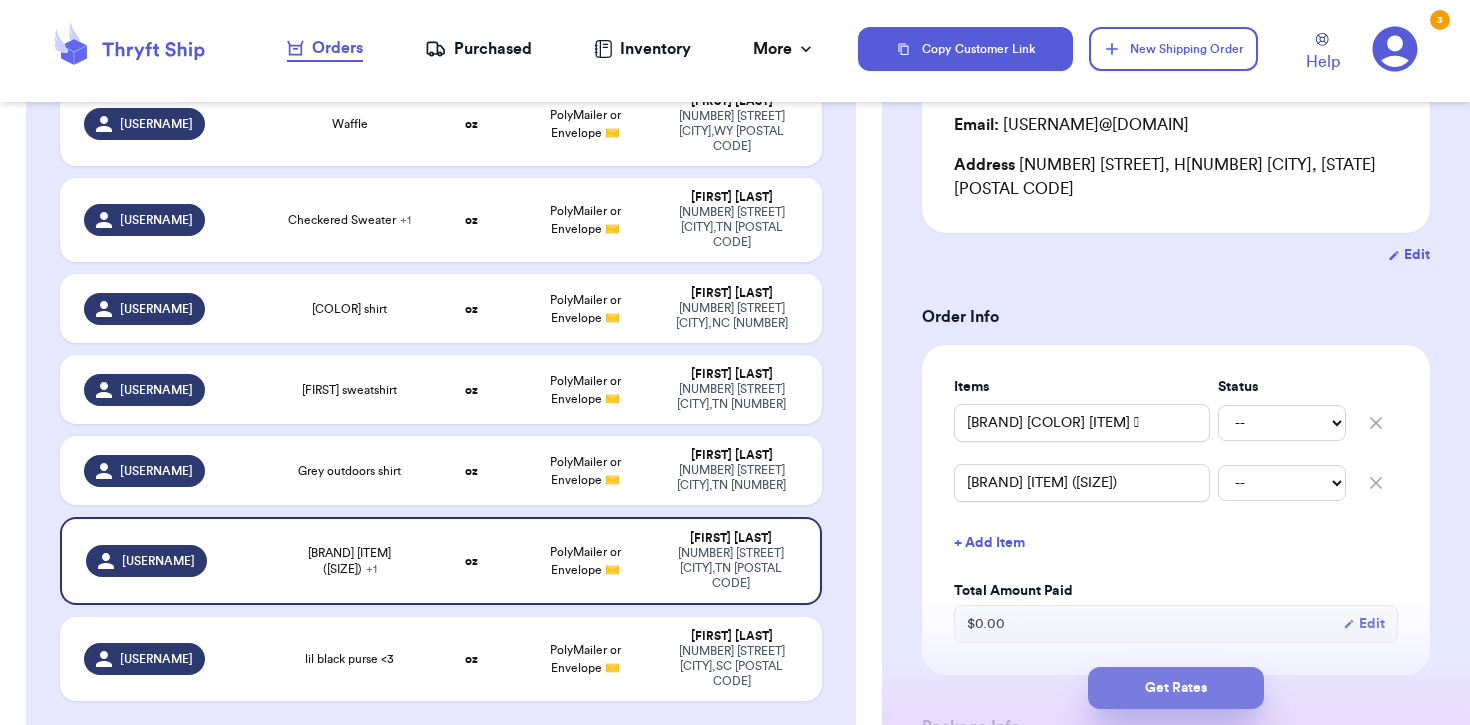 type on "29" 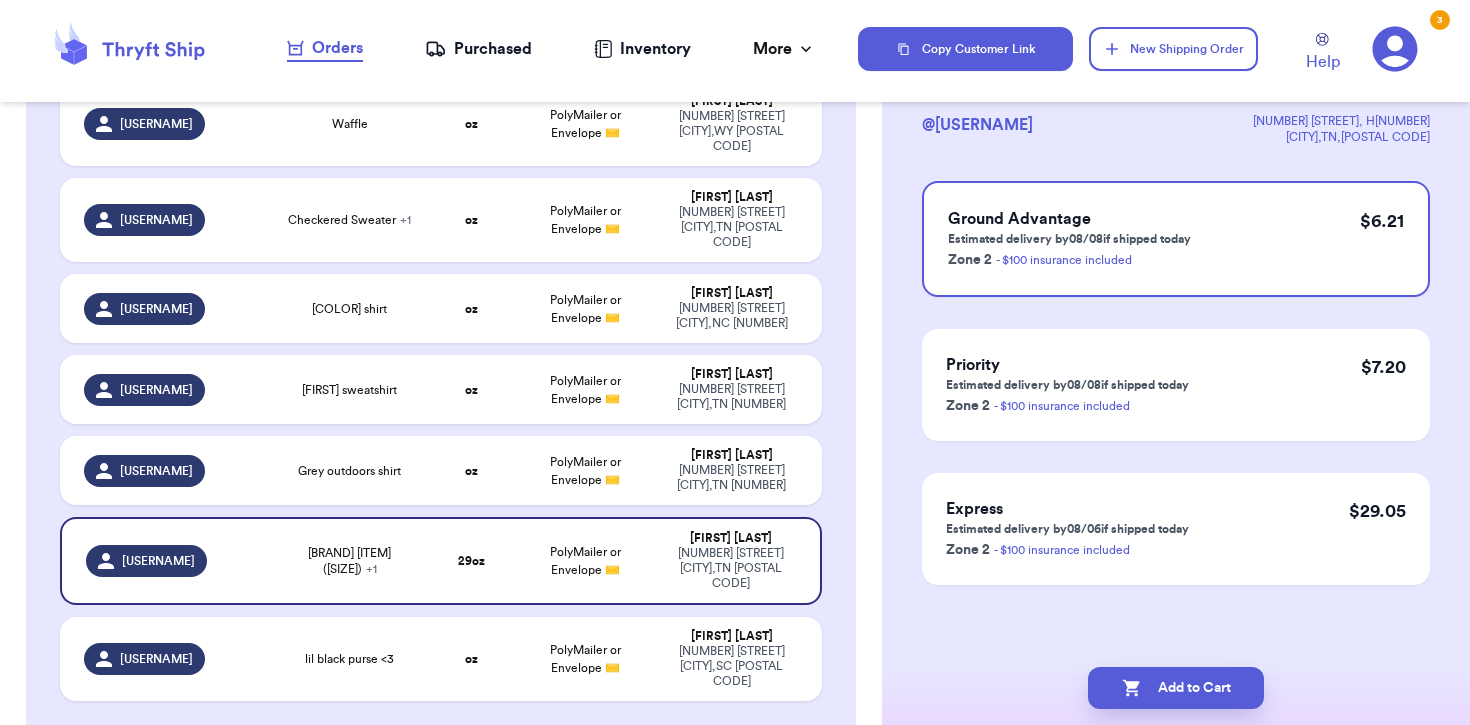 scroll, scrollTop: 0, scrollLeft: 0, axis: both 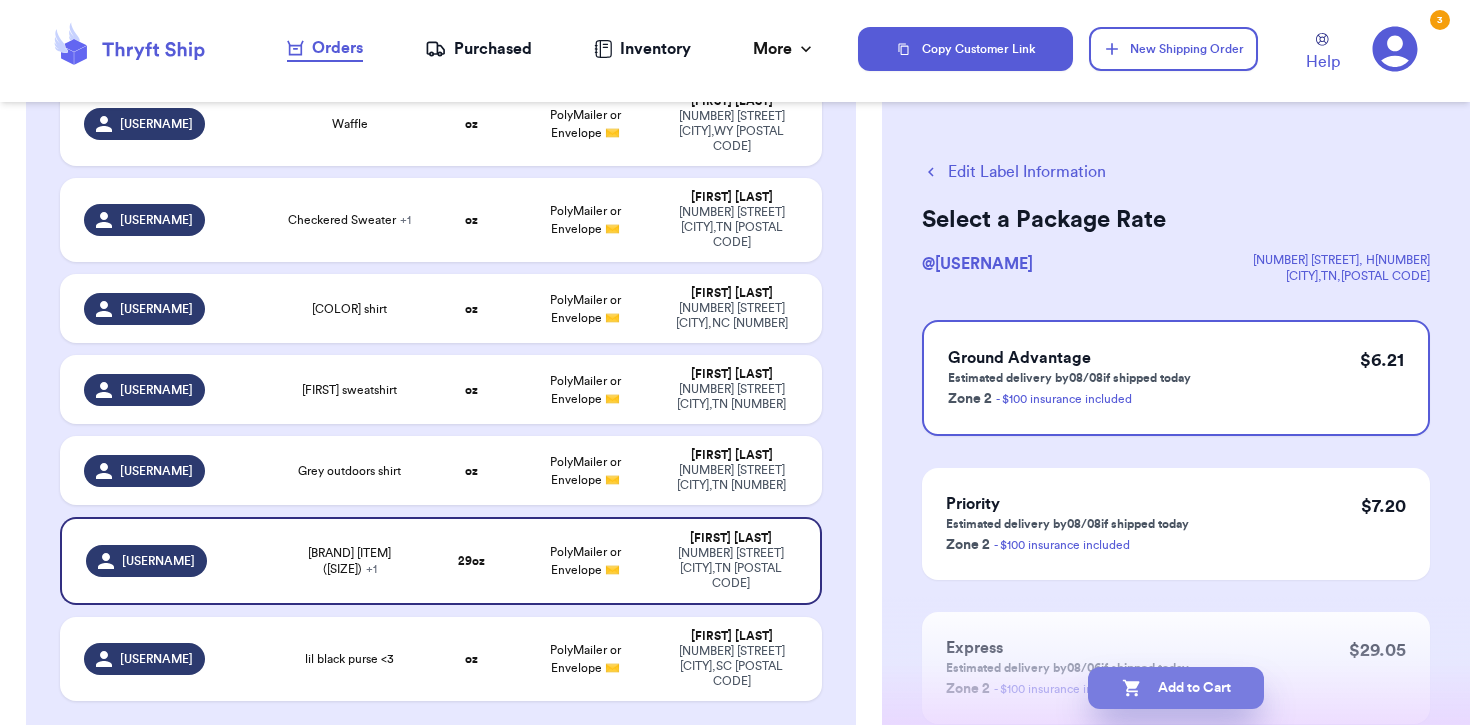 click 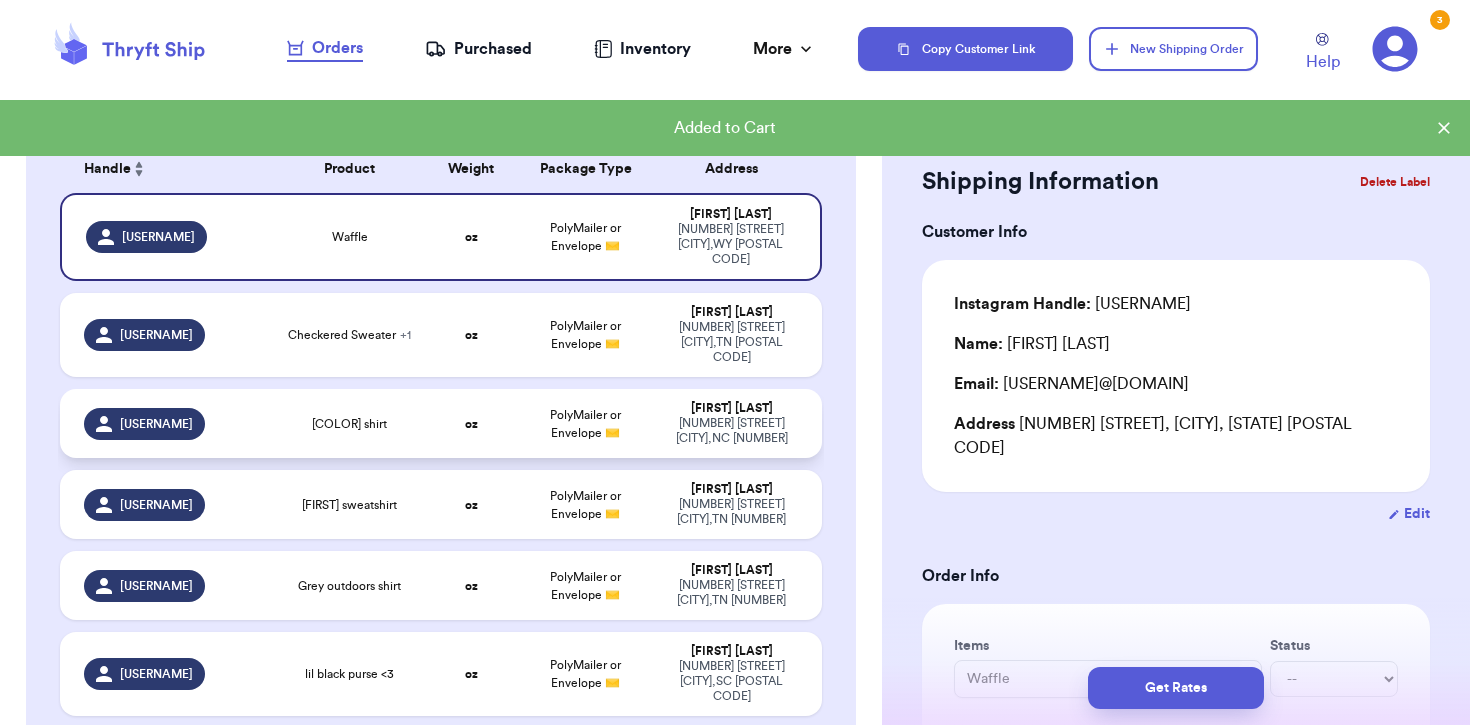 scroll, scrollTop: 149, scrollLeft: 0, axis: vertical 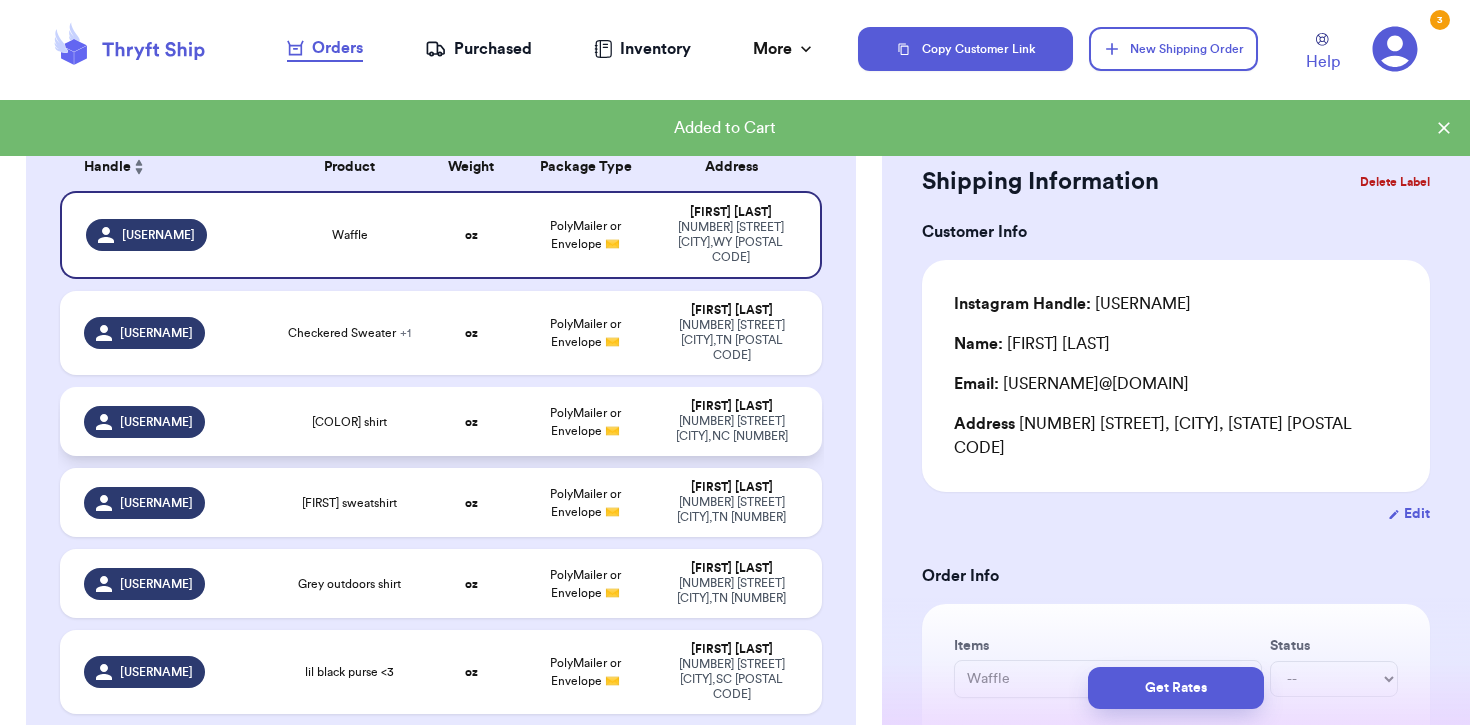 type 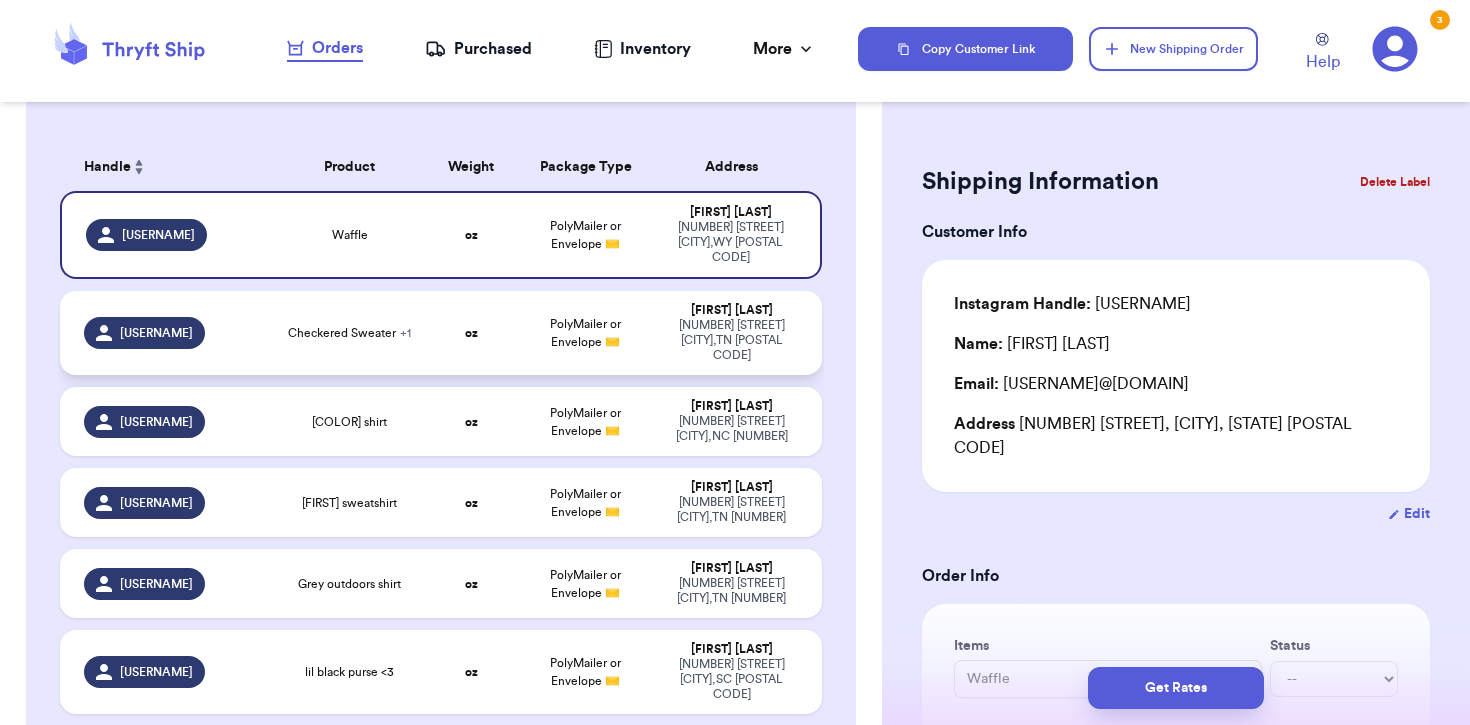 click on "[NUMBER] [STREET]   [CITY] ,  [STATE]   [POSTAL CODE]" at bounding box center (731, 340) 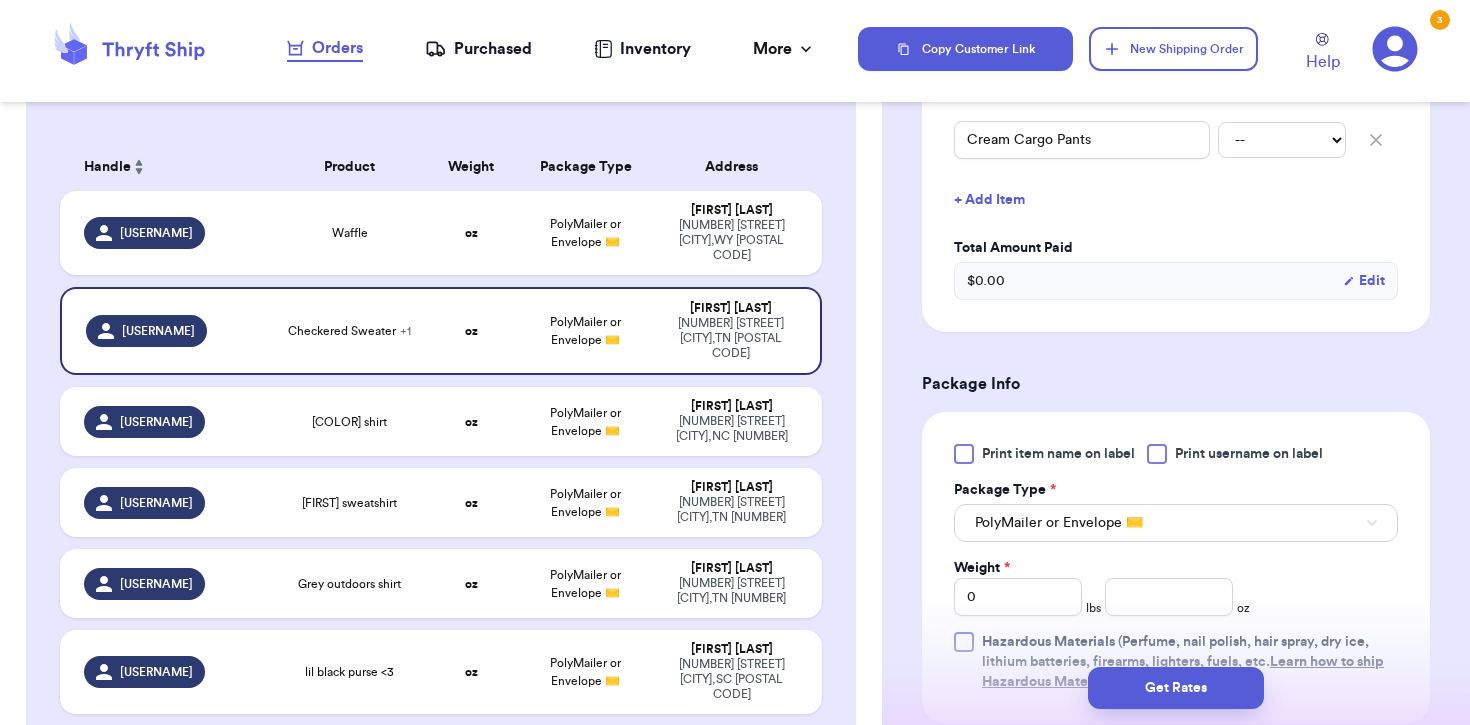 scroll, scrollTop: 633, scrollLeft: 0, axis: vertical 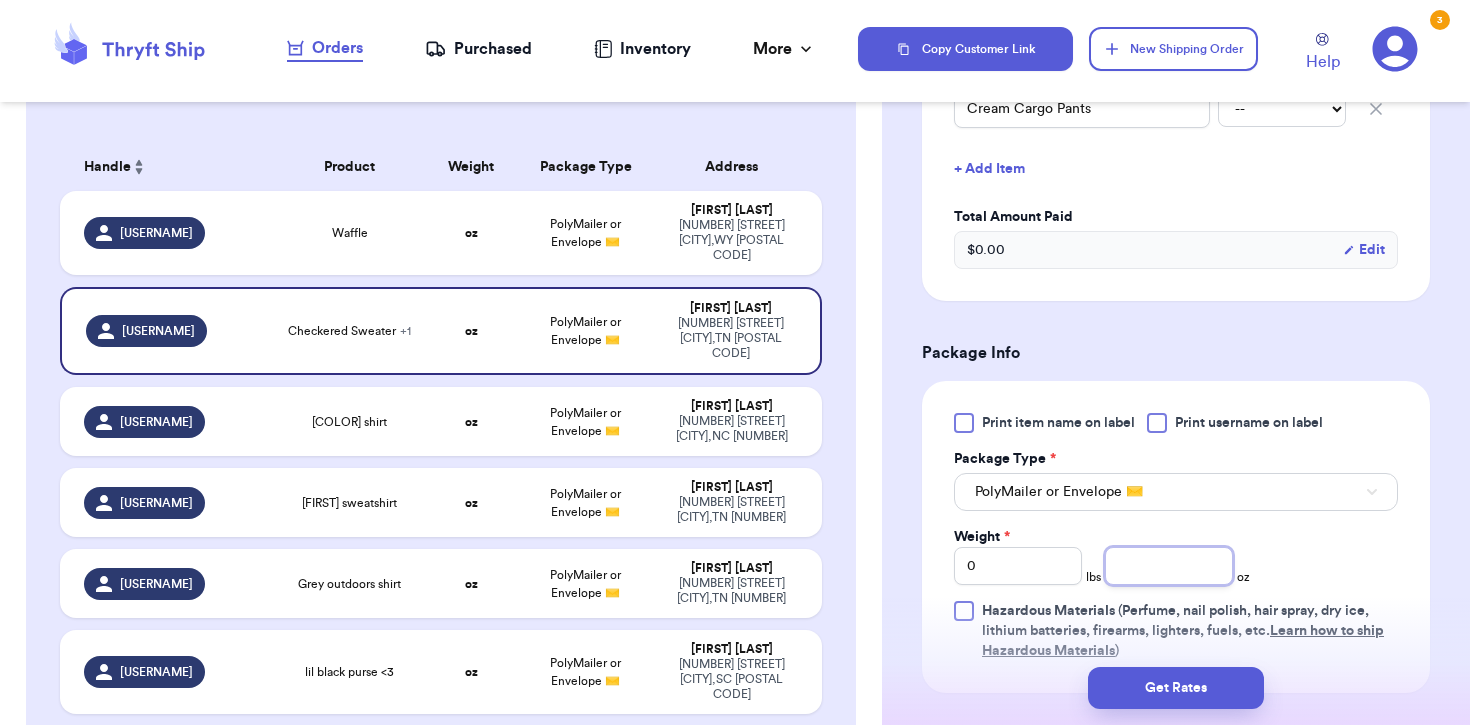 click at bounding box center [1169, 566] 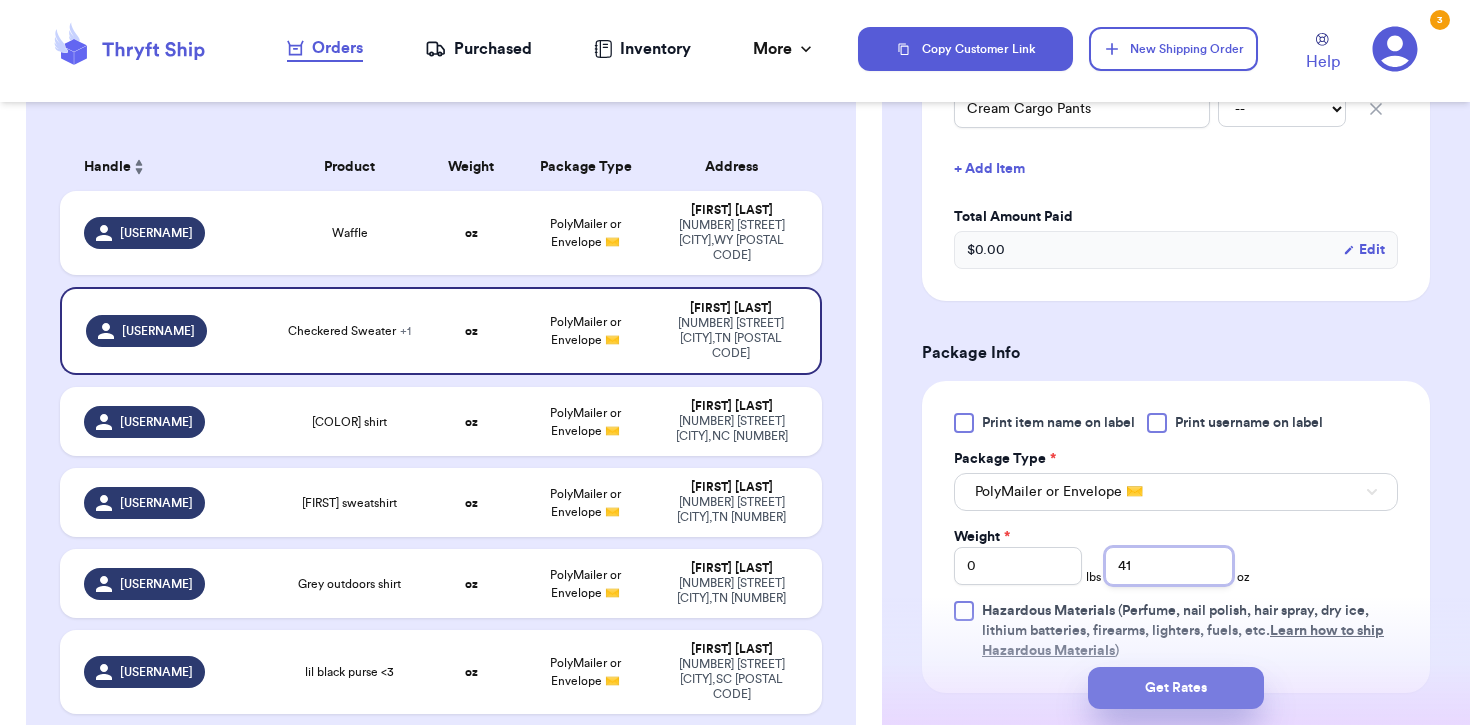 type on "41" 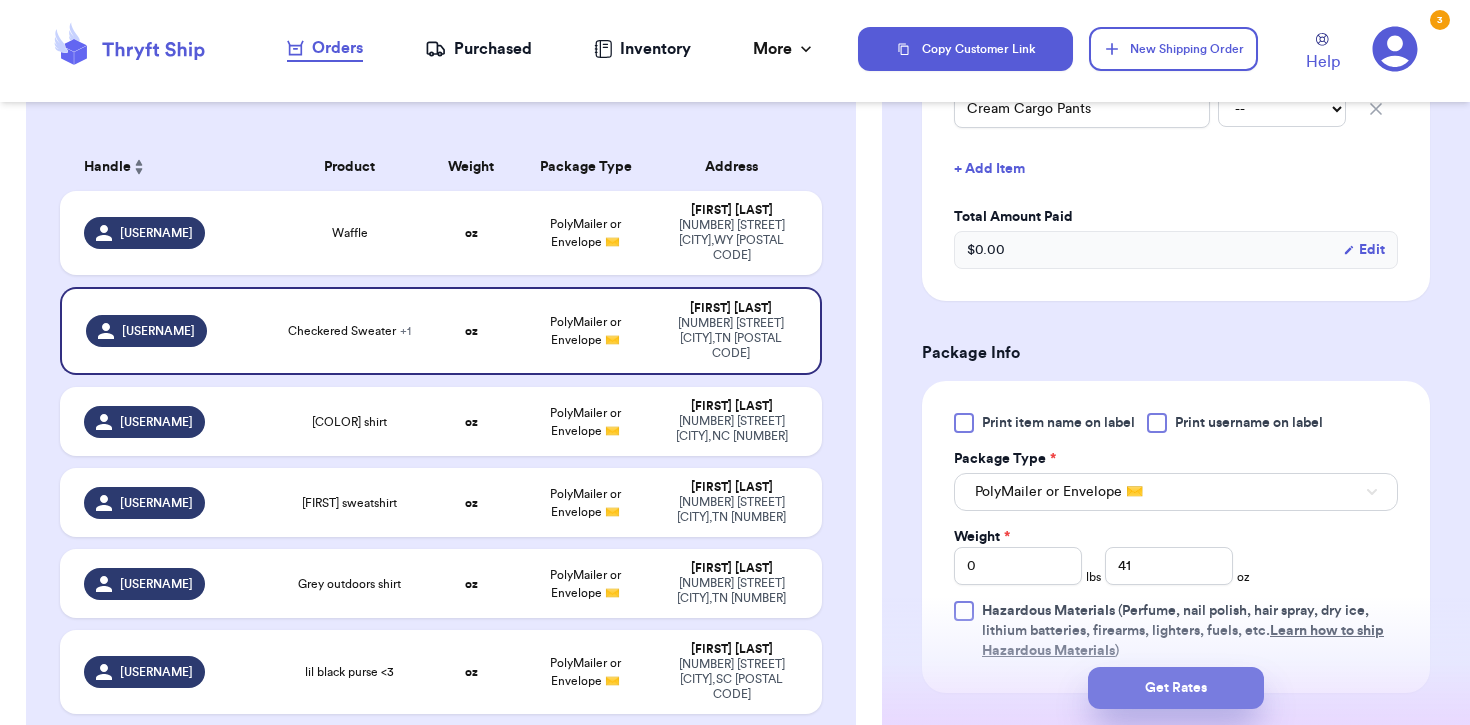 click on "Get Rates" at bounding box center [1176, 688] 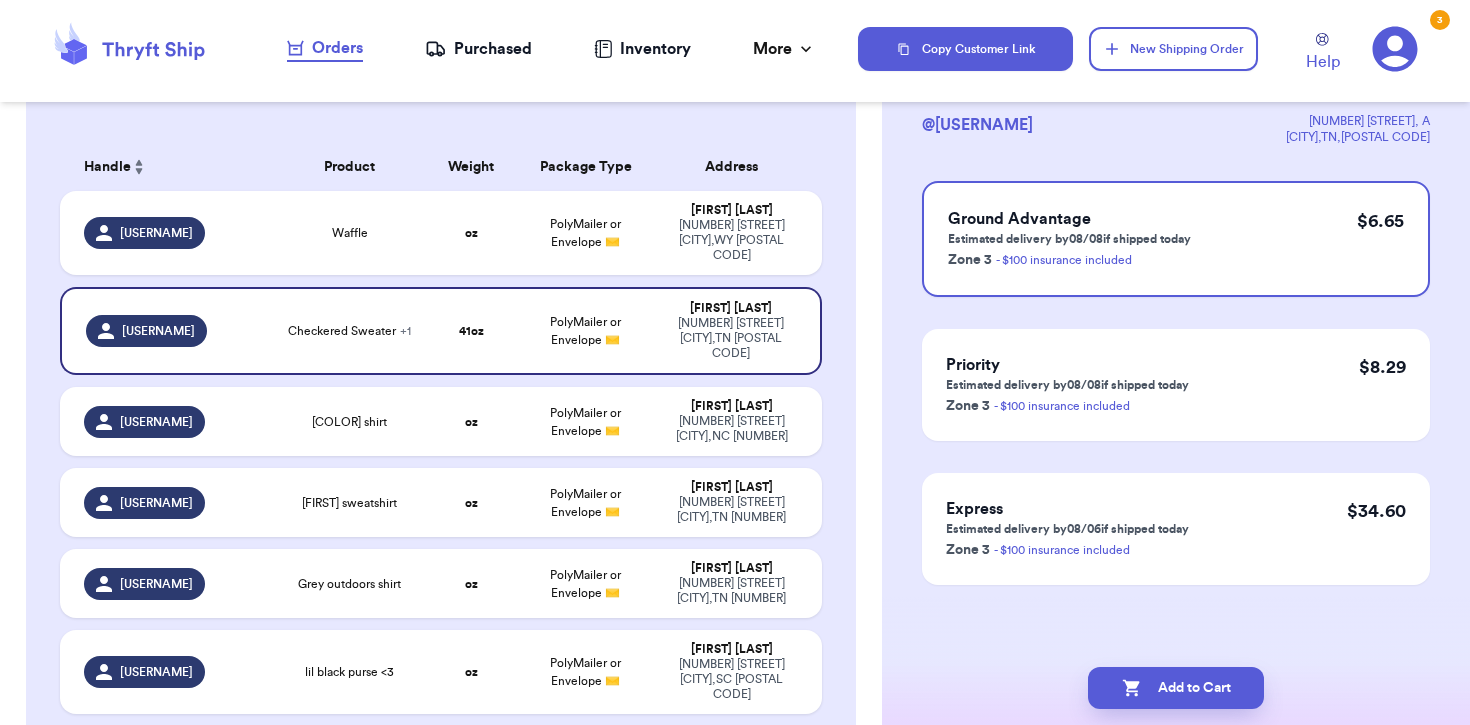 scroll, scrollTop: 0, scrollLeft: 0, axis: both 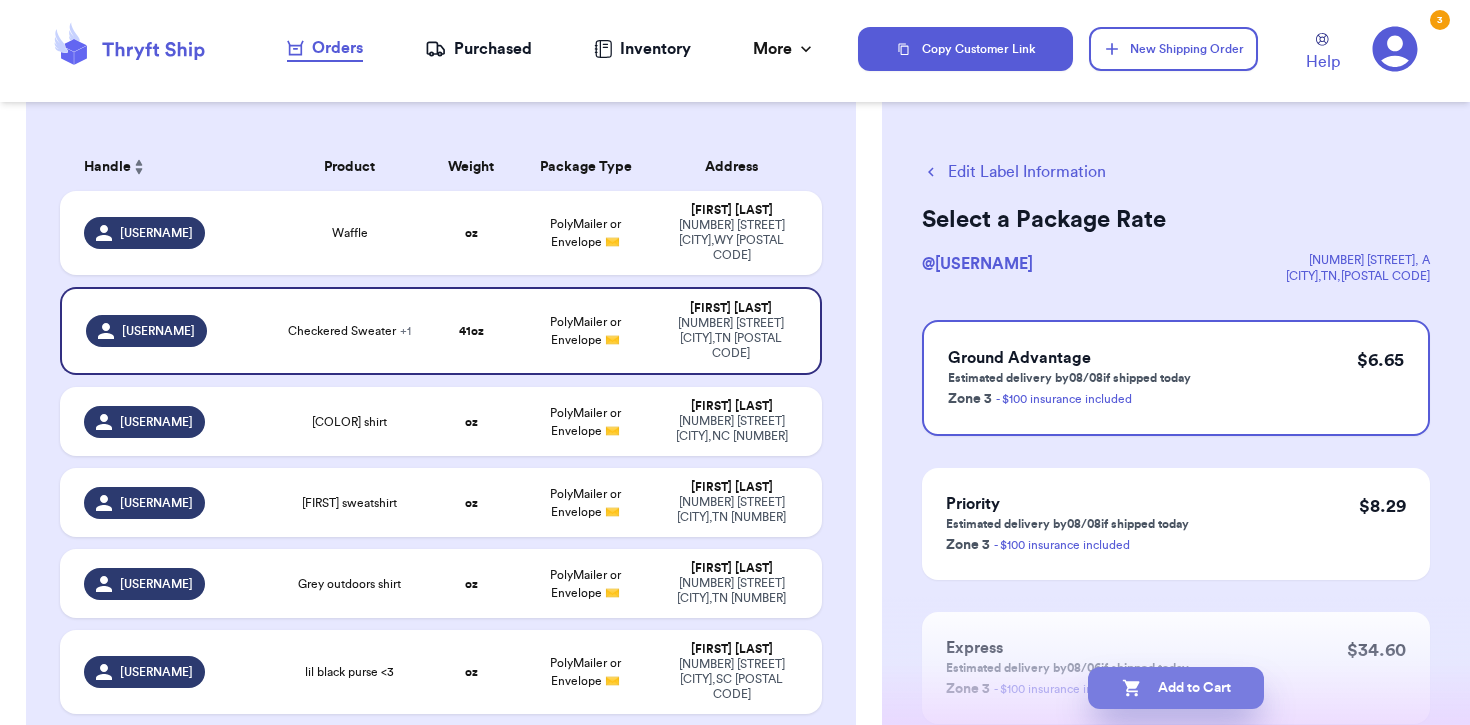 click on "Add to Cart" at bounding box center (1176, 688) 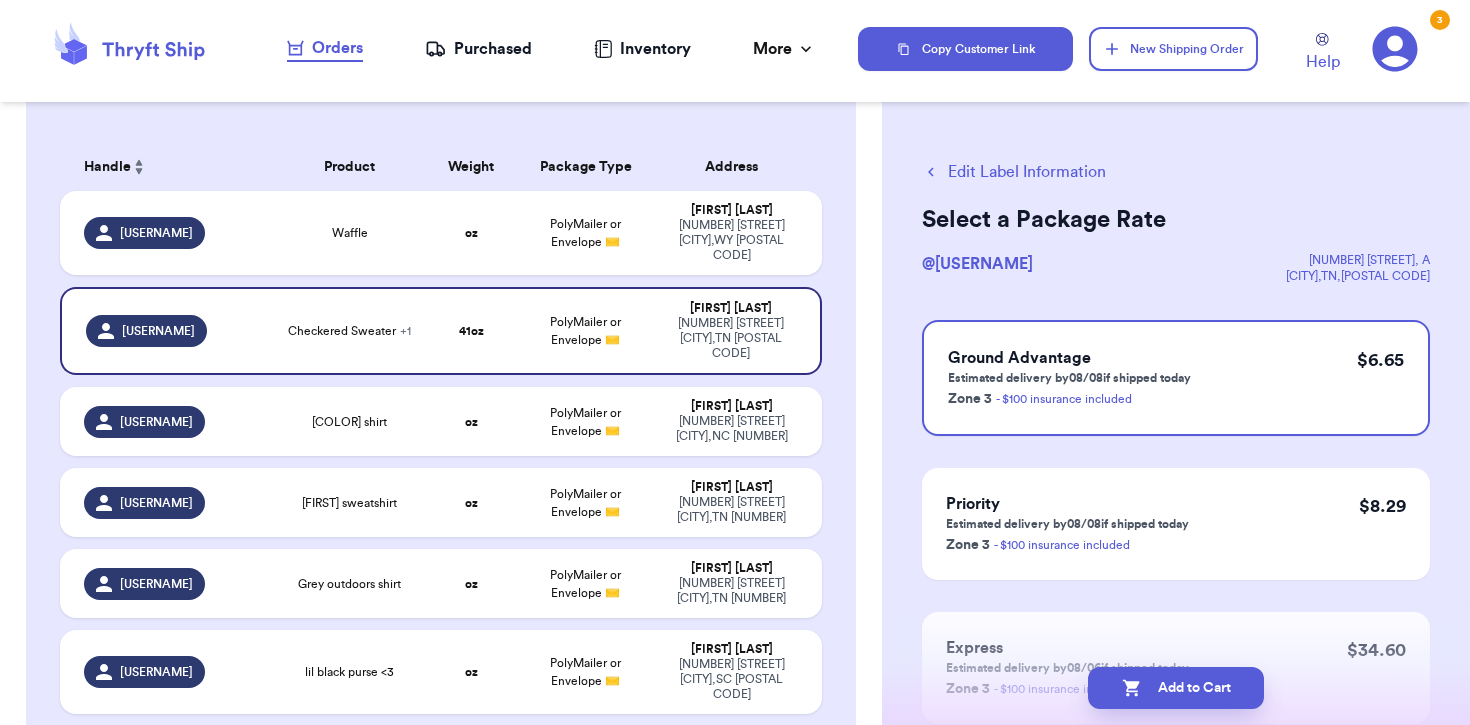 checkbox on "true" 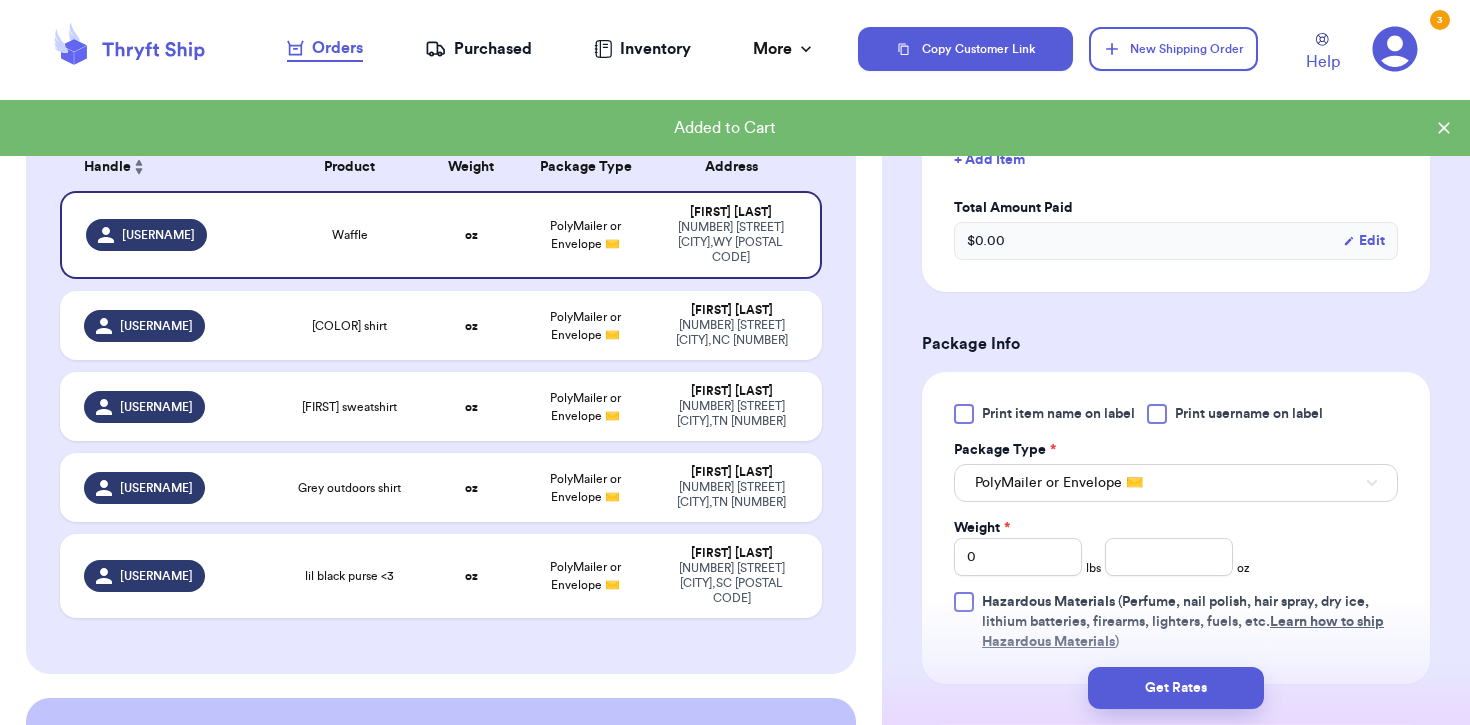 scroll, scrollTop: 589, scrollLeft: 0, axis: vertical 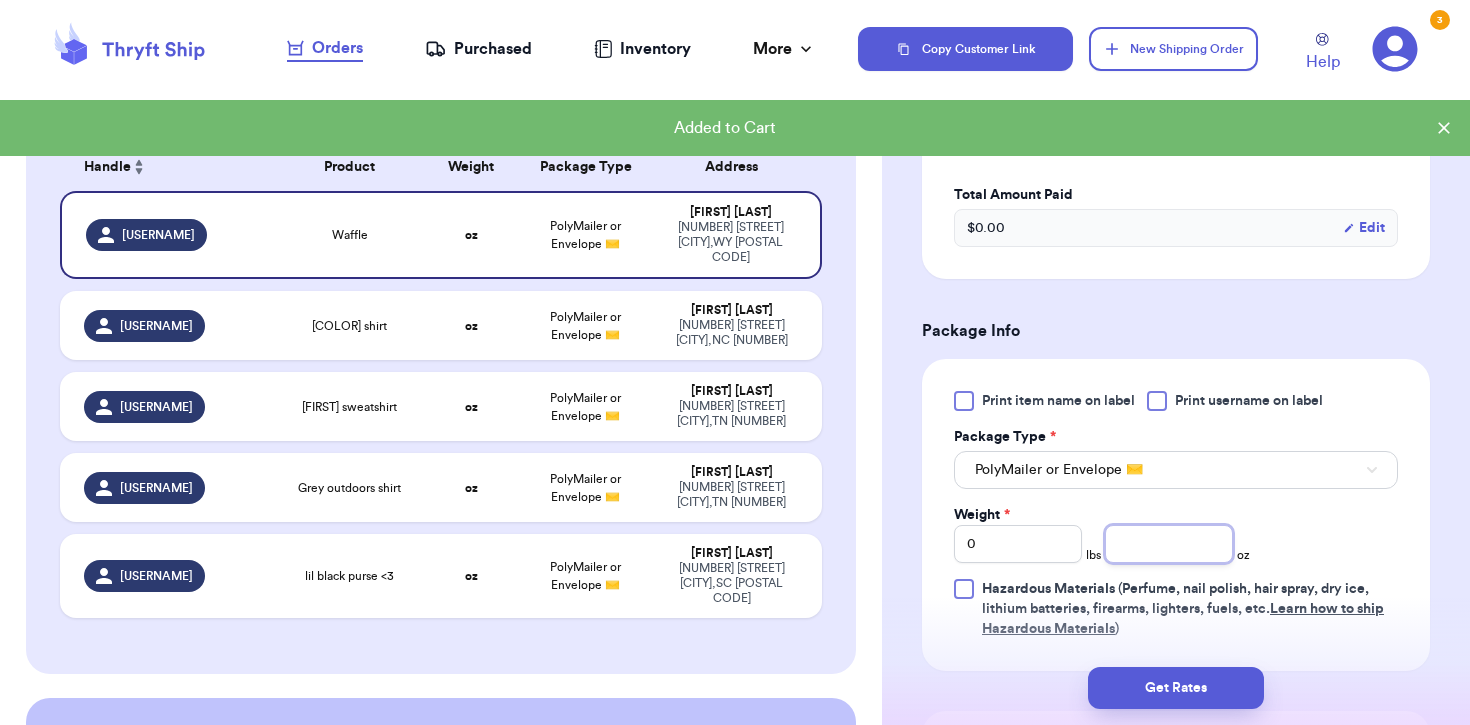 click at bounding box center [1169, 544] 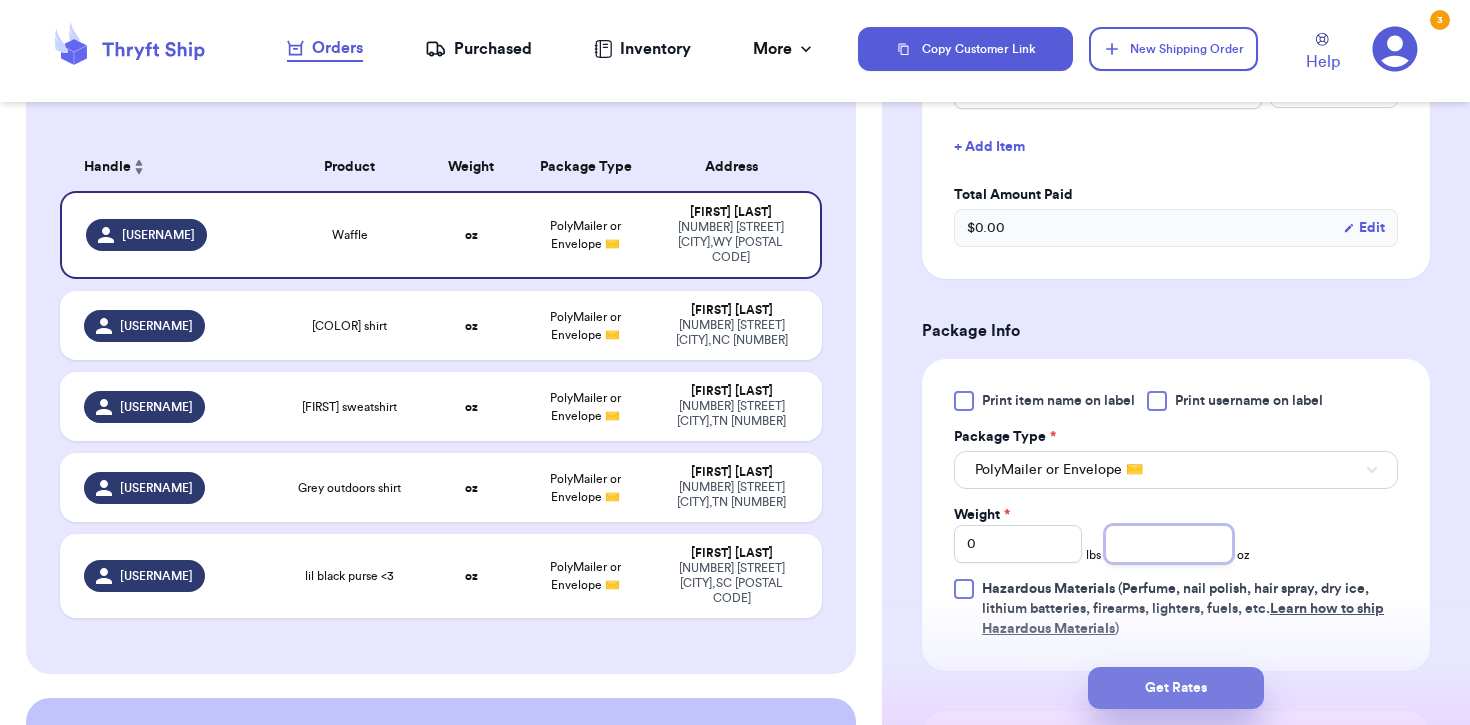 type on "[PRICE]" 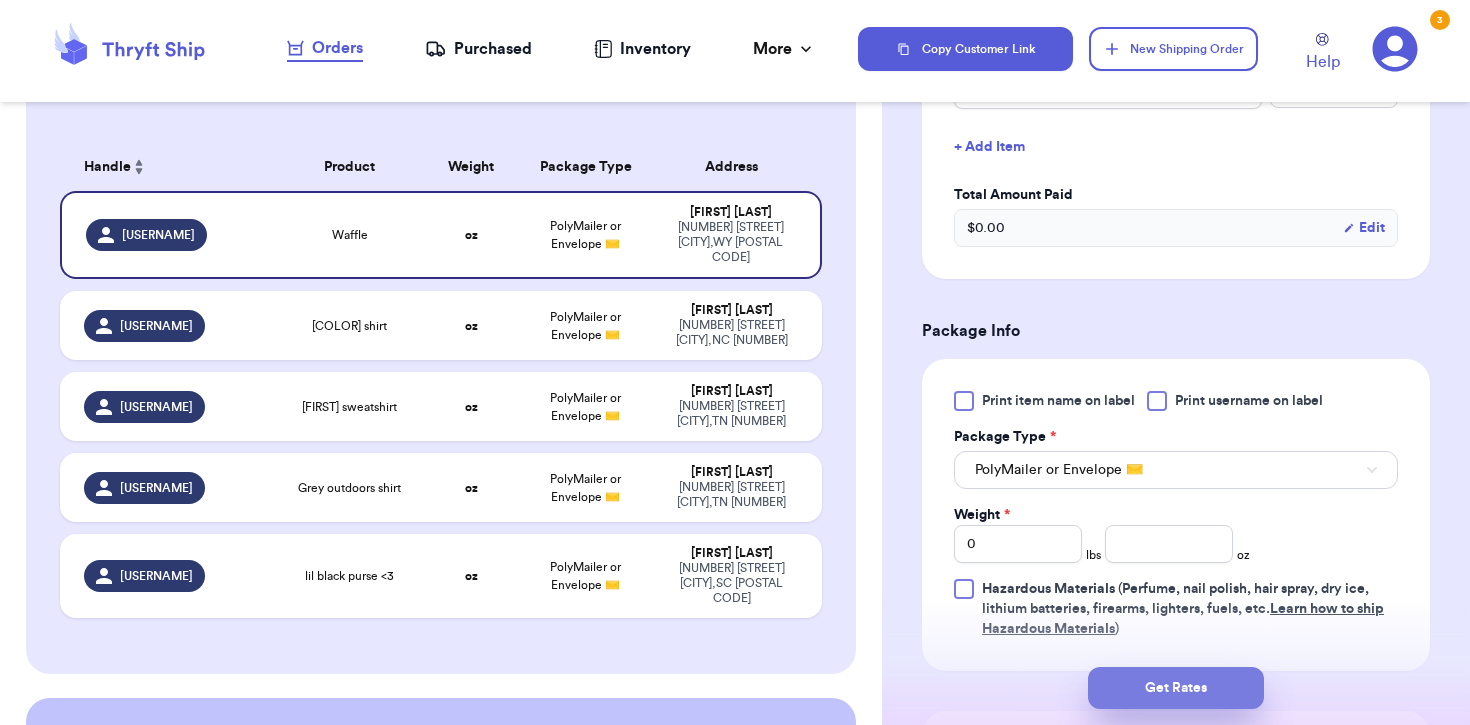 click on "Get Rates" at bounding box center [1176, 688] 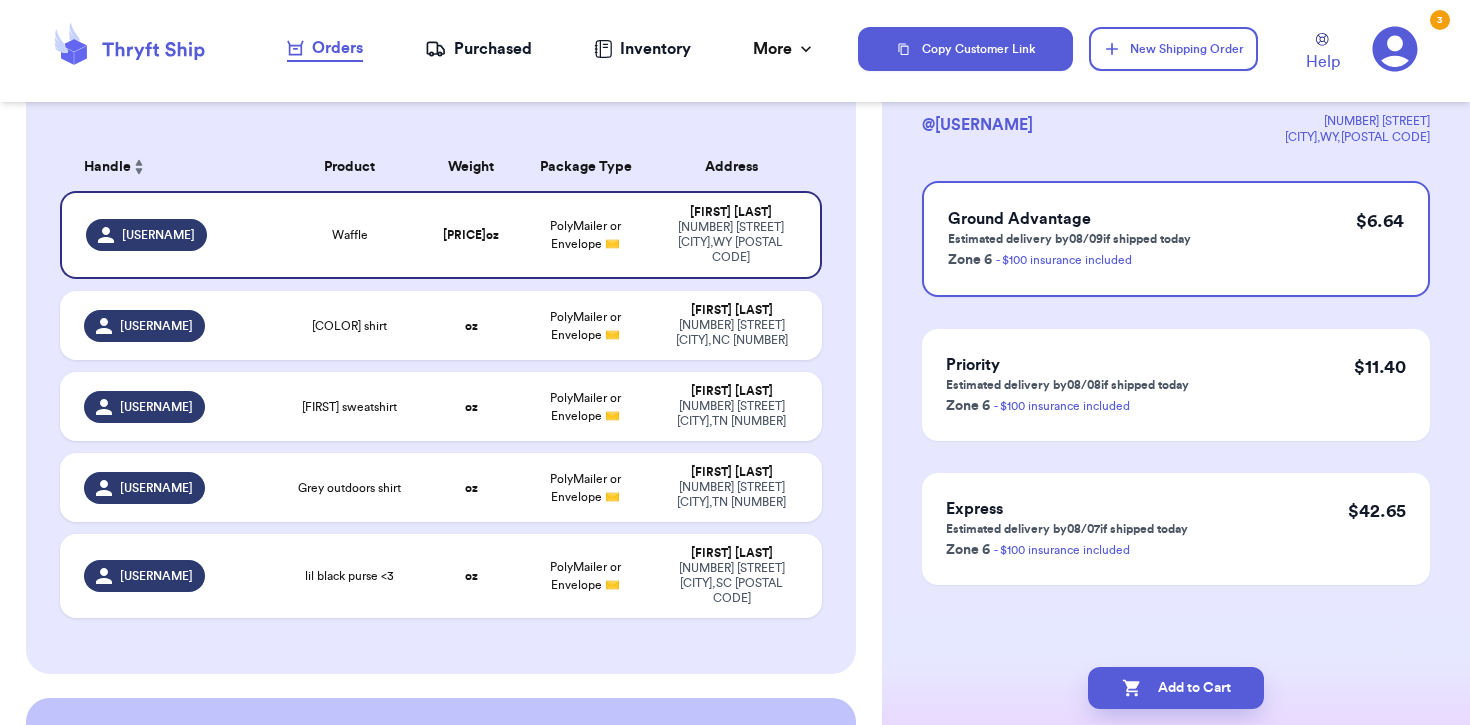 scroll, scrollTop: 0, scrollLeft: 0, axis: both 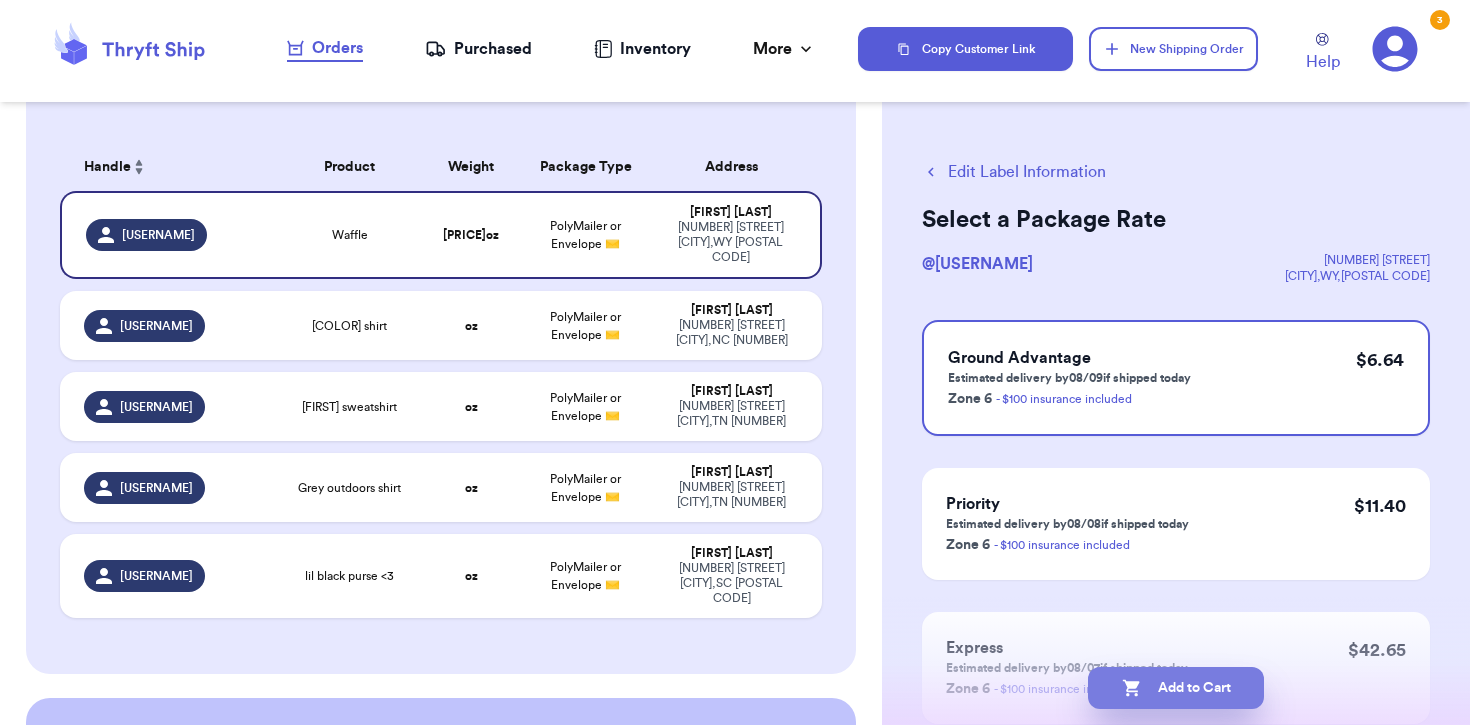 click on "Add to Cart" at bounding box center [1176, 688] 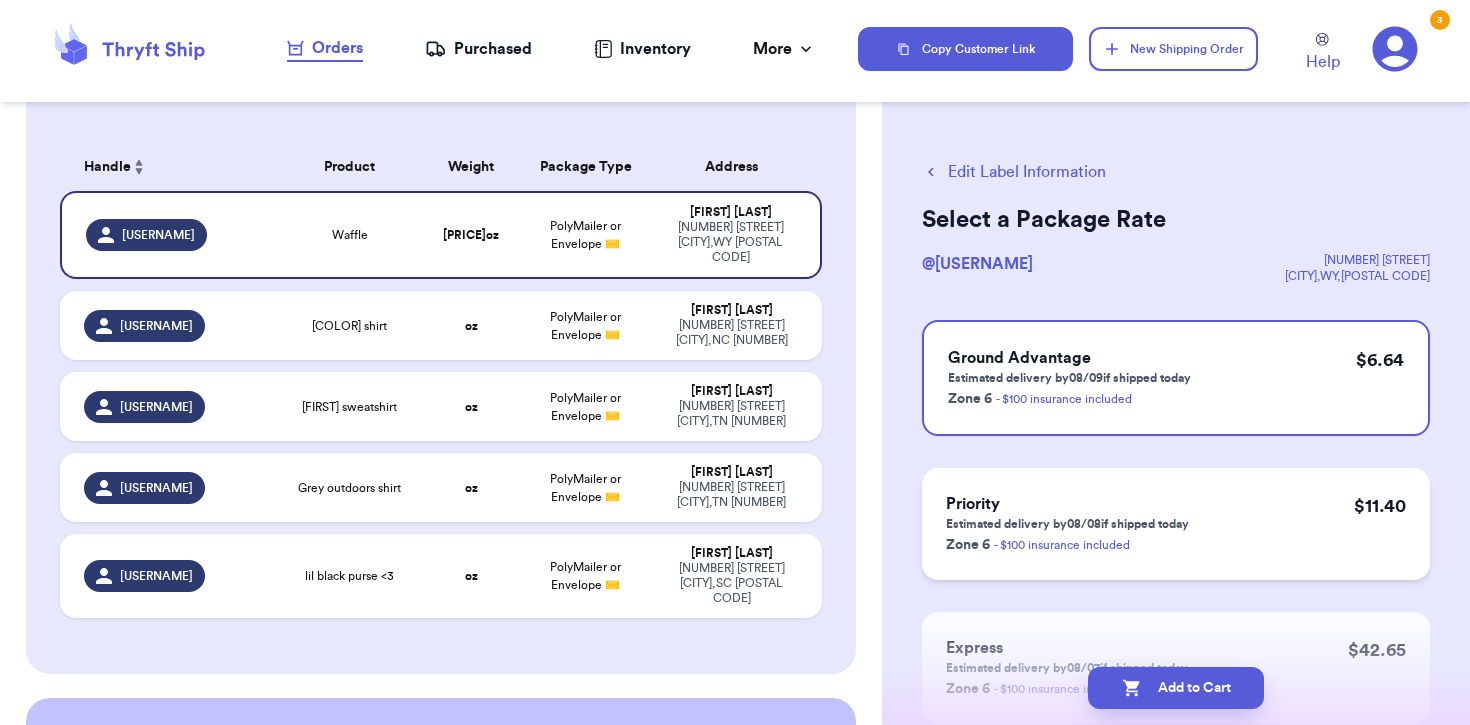 checkbox on "true" 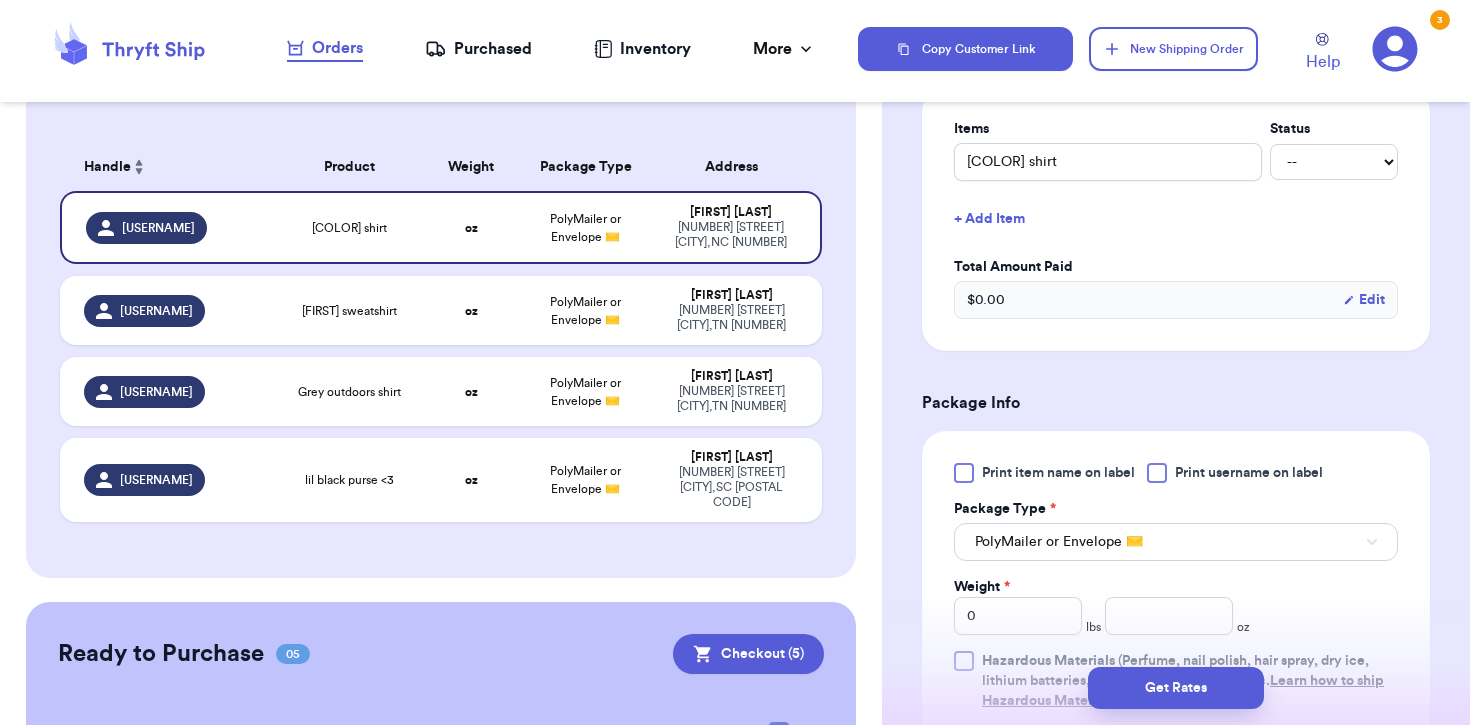 scroll, scrollTop: 537, scrollLeft: 0, axis: vertical 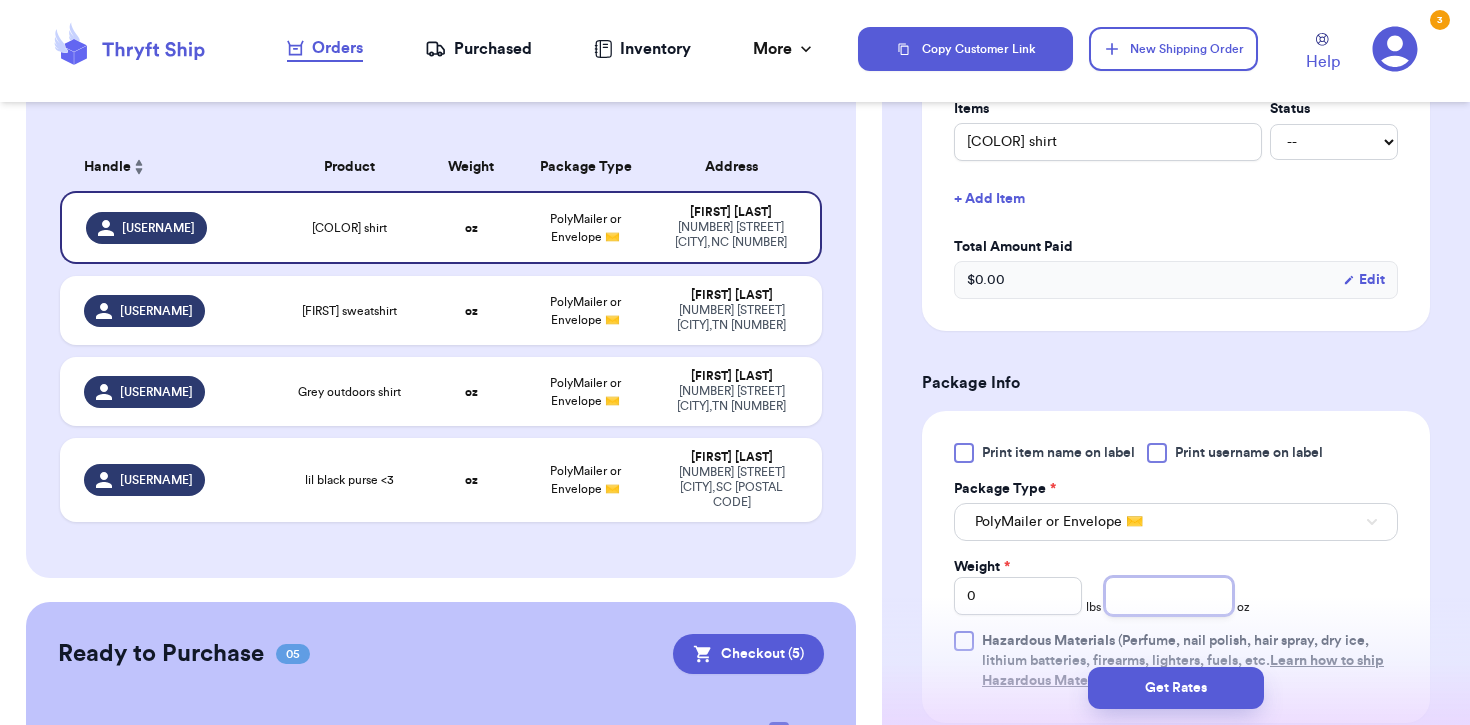 click at bounding box center (1169, 596) 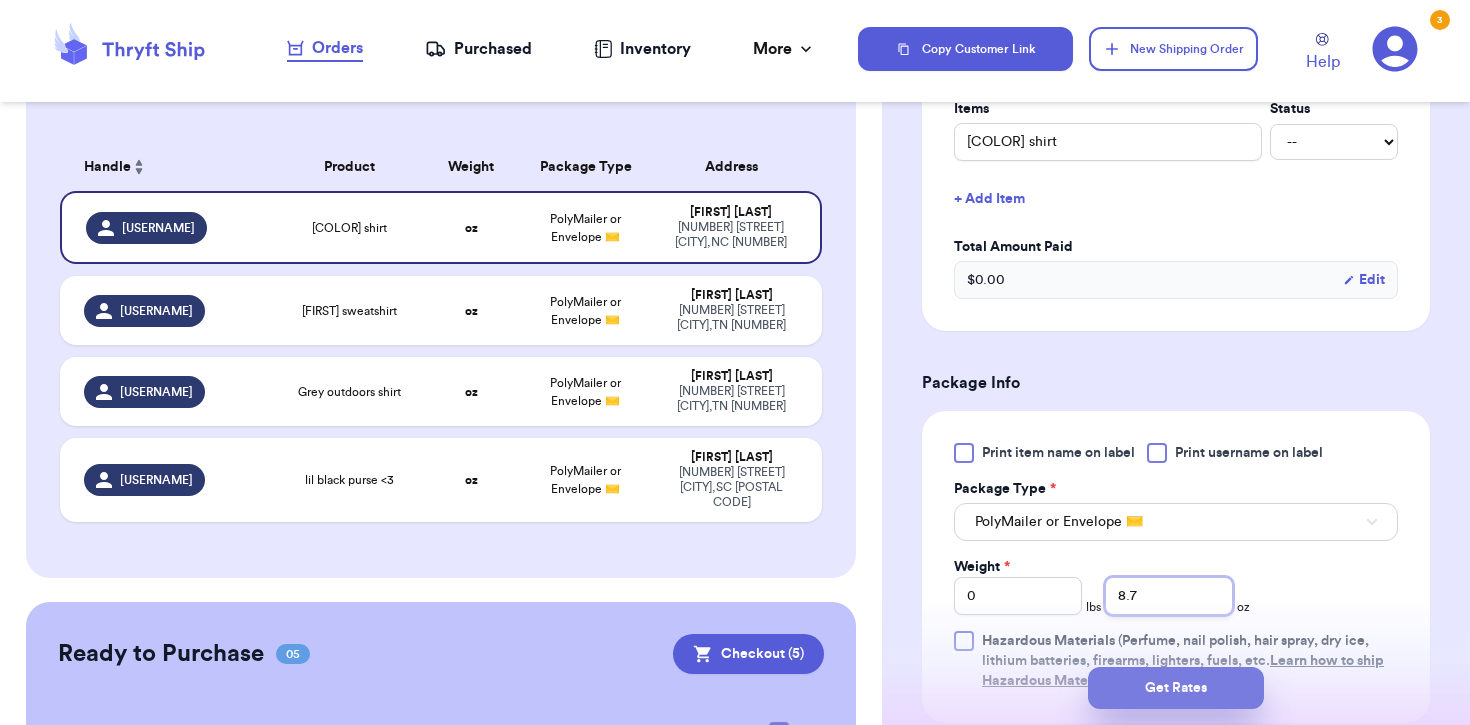 type on "8.7" 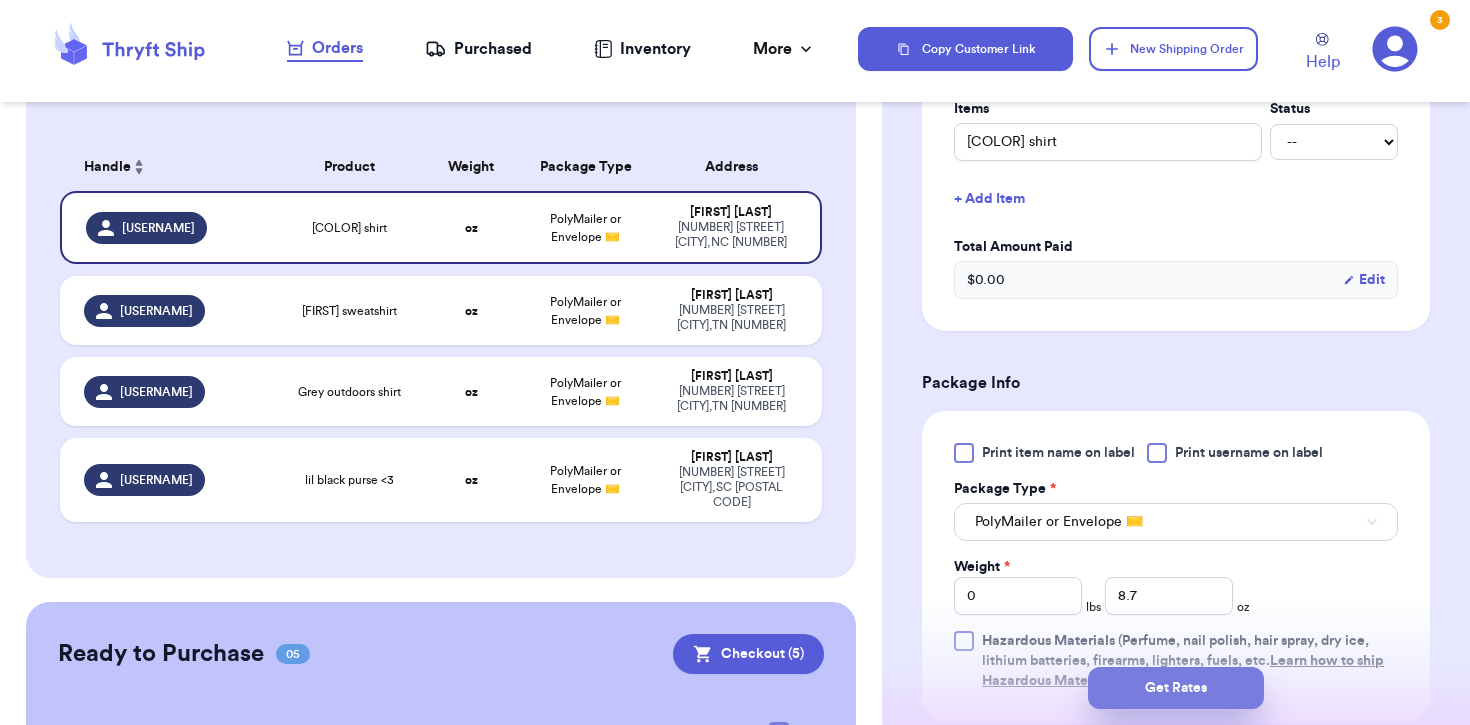 click on "Get Rates" at bounding box center [1176, 688] 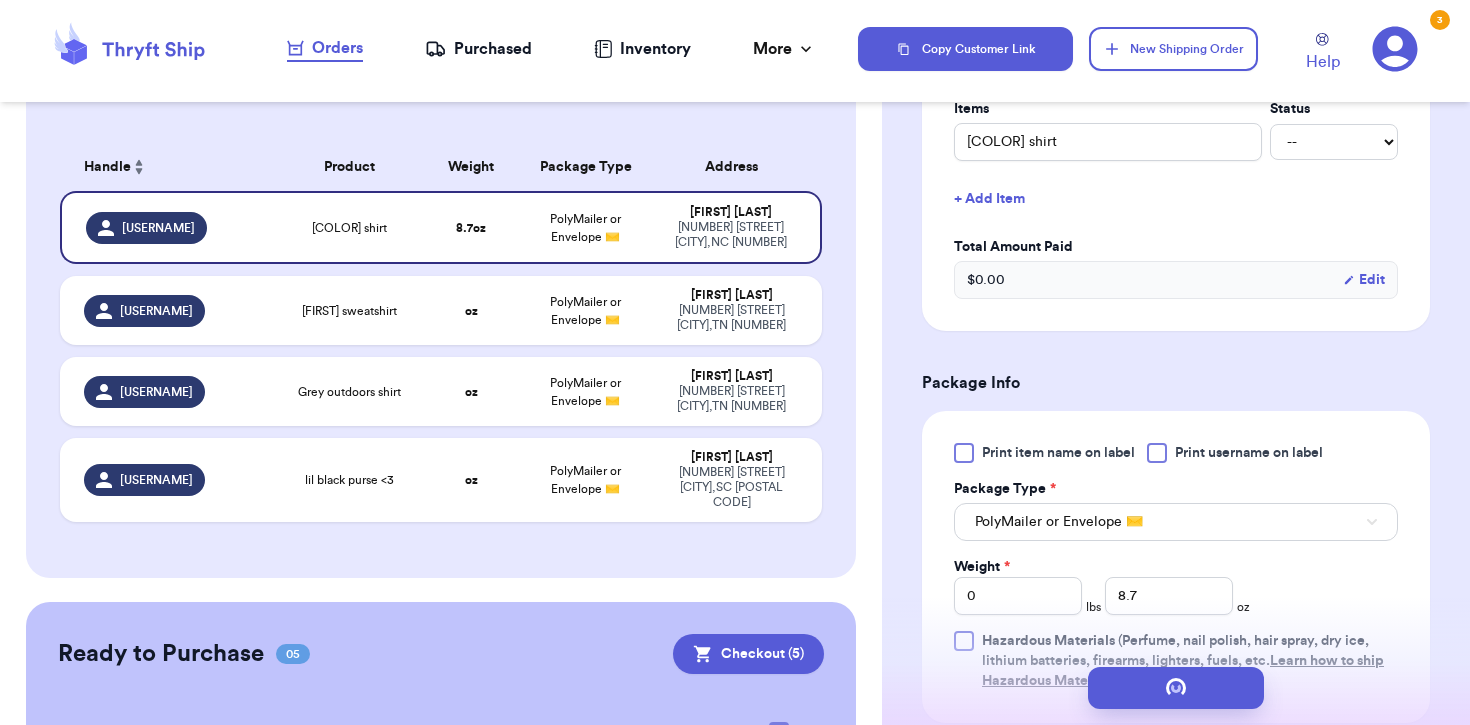 scroll, scrollTop: 0, scrollLeft: 0, axis: both 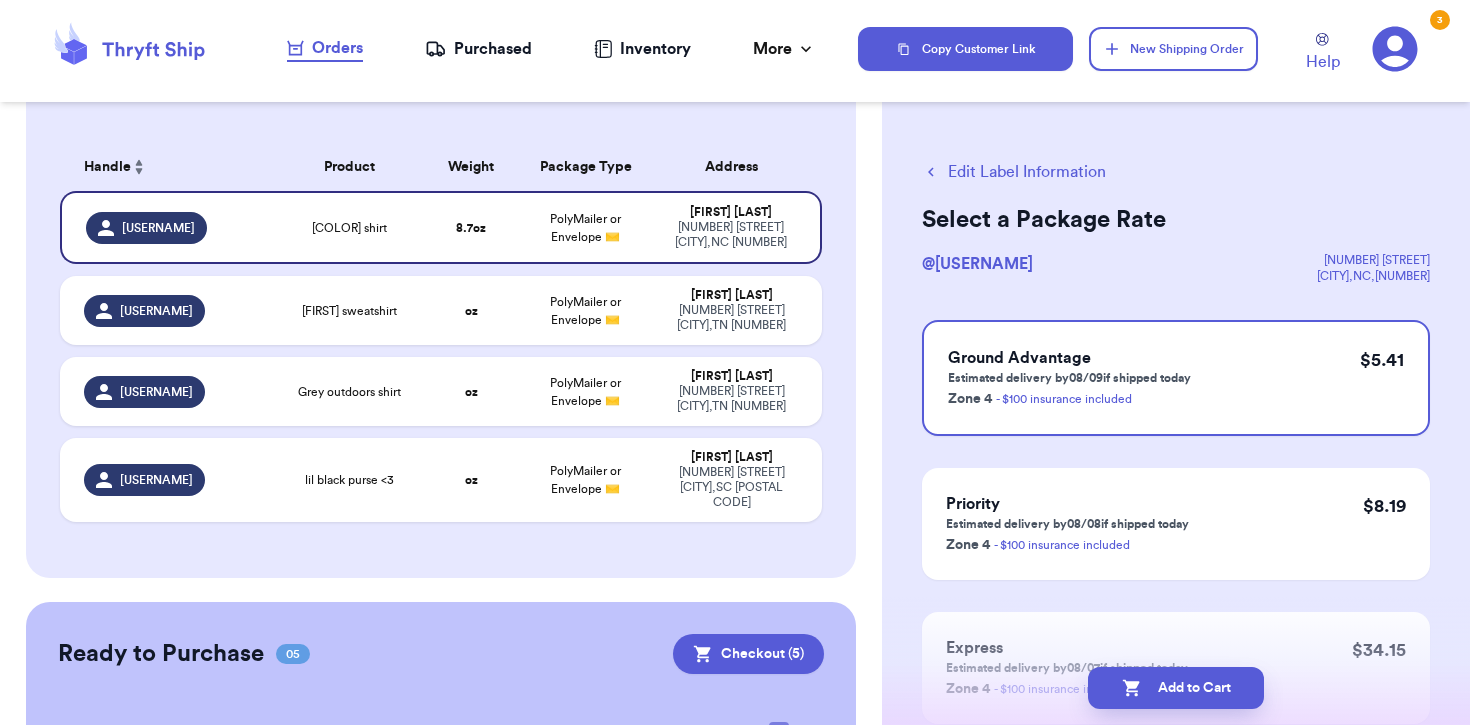 click on "Add to Cart" at bounding box center [1176, 688] 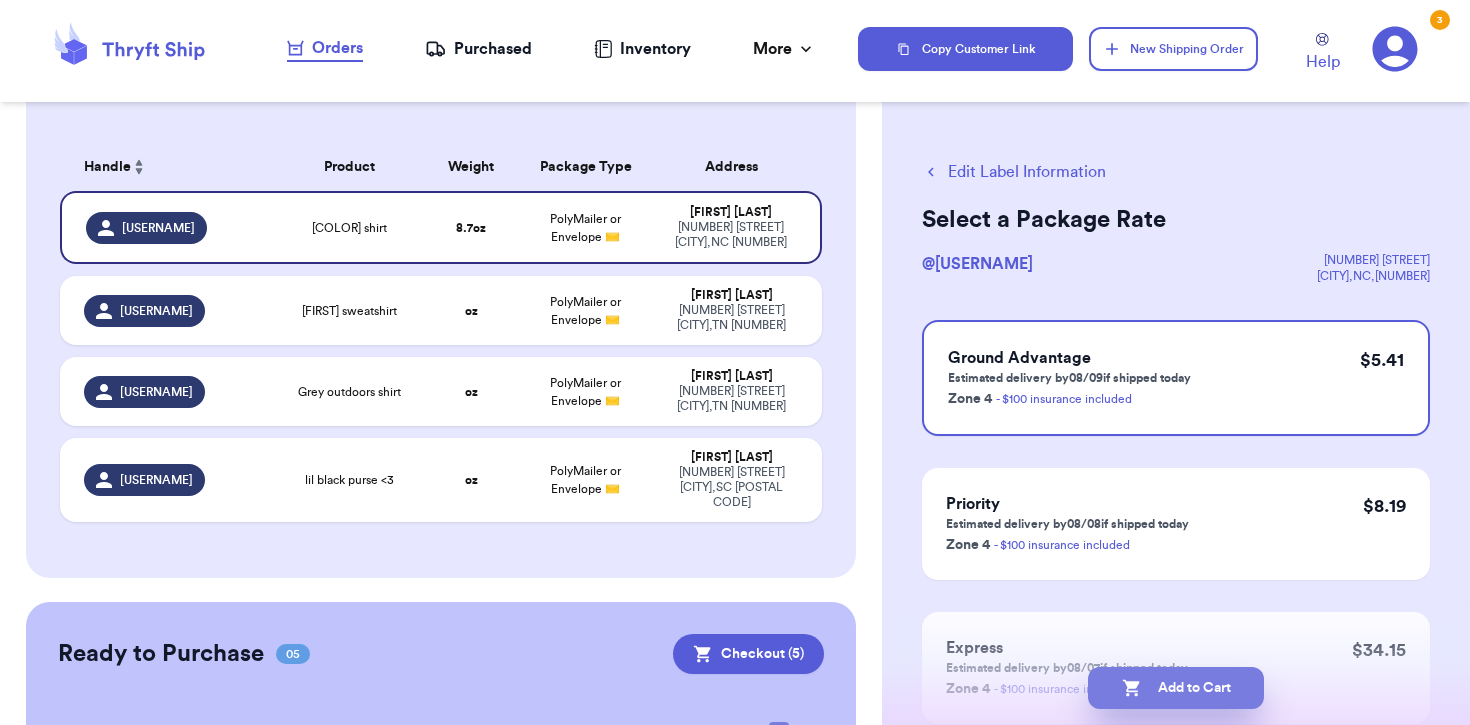 click on "Add to Cart" at bounding box center (1176, 688) 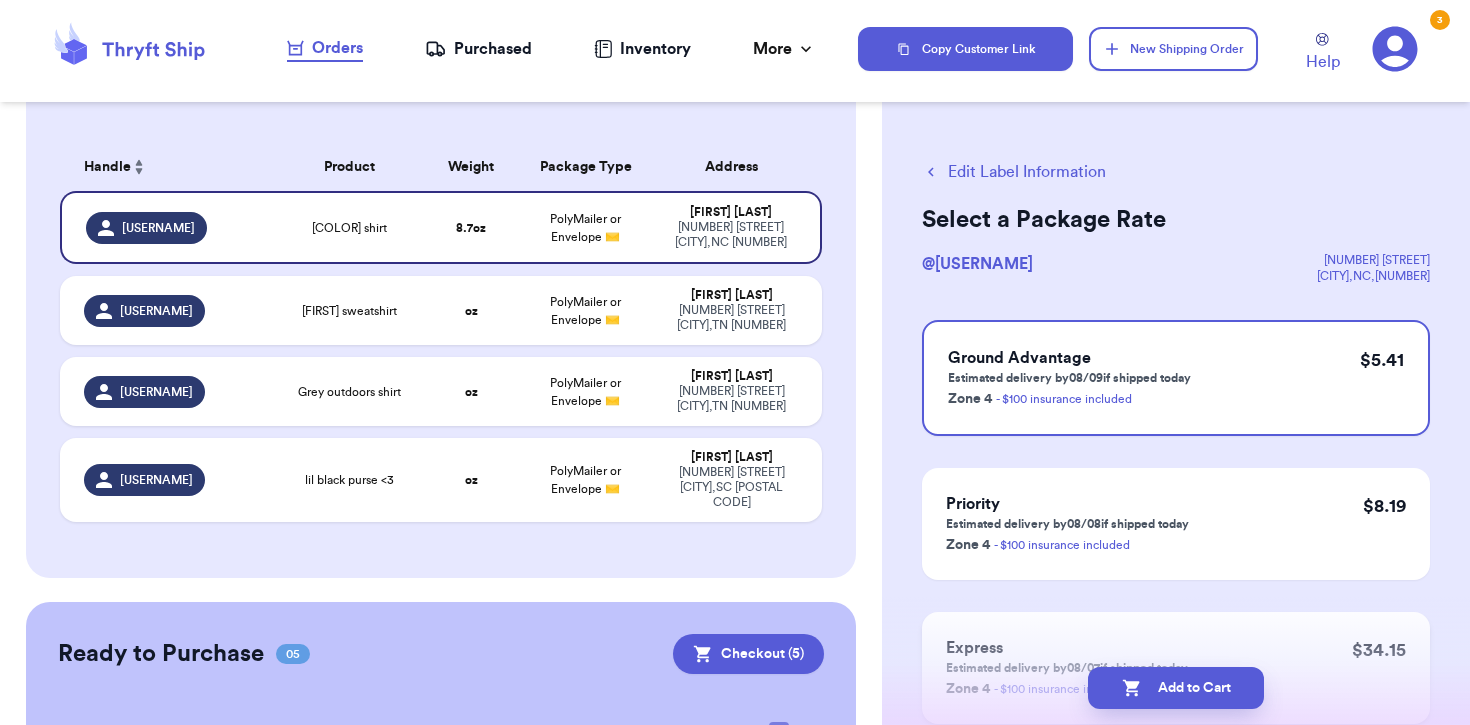 checkbox on "true" 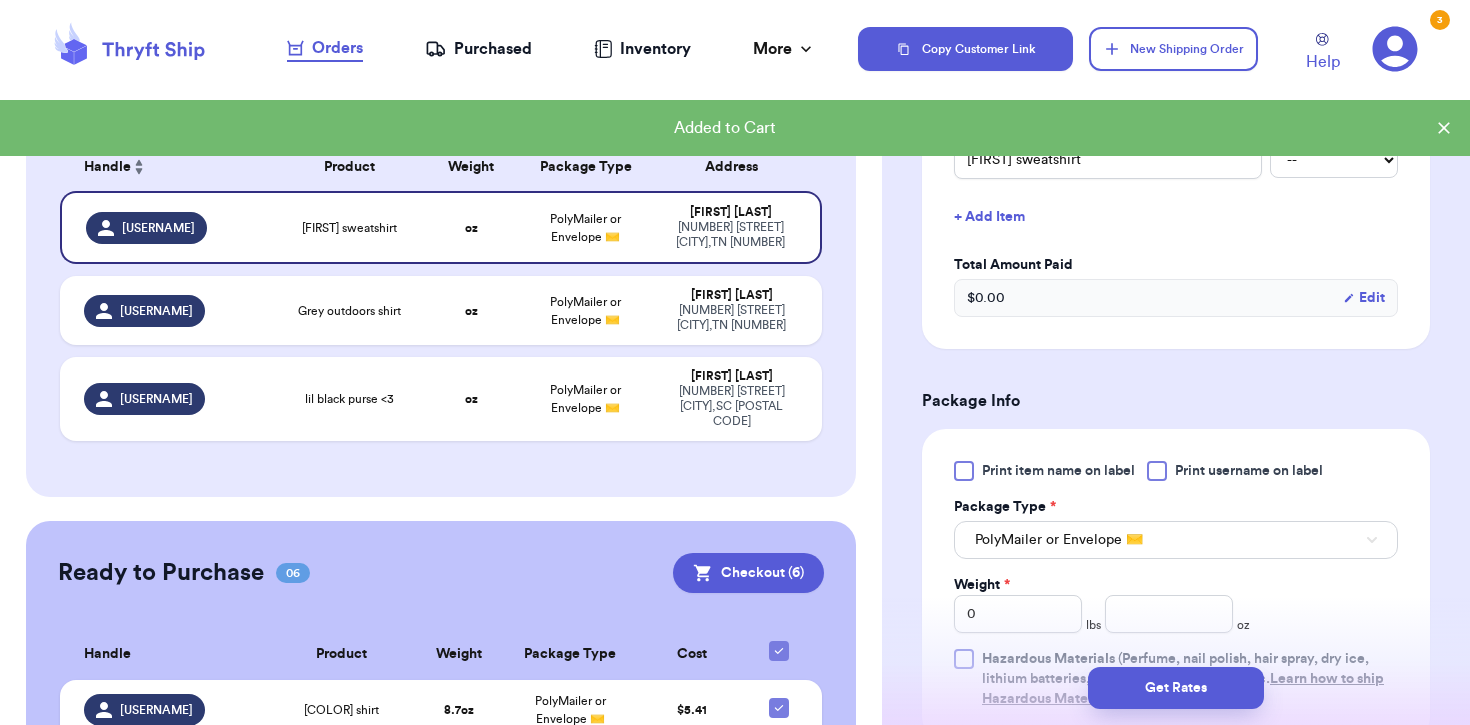 scroll, scrollTop: 521, scrollLeft: 0, axis: vertical 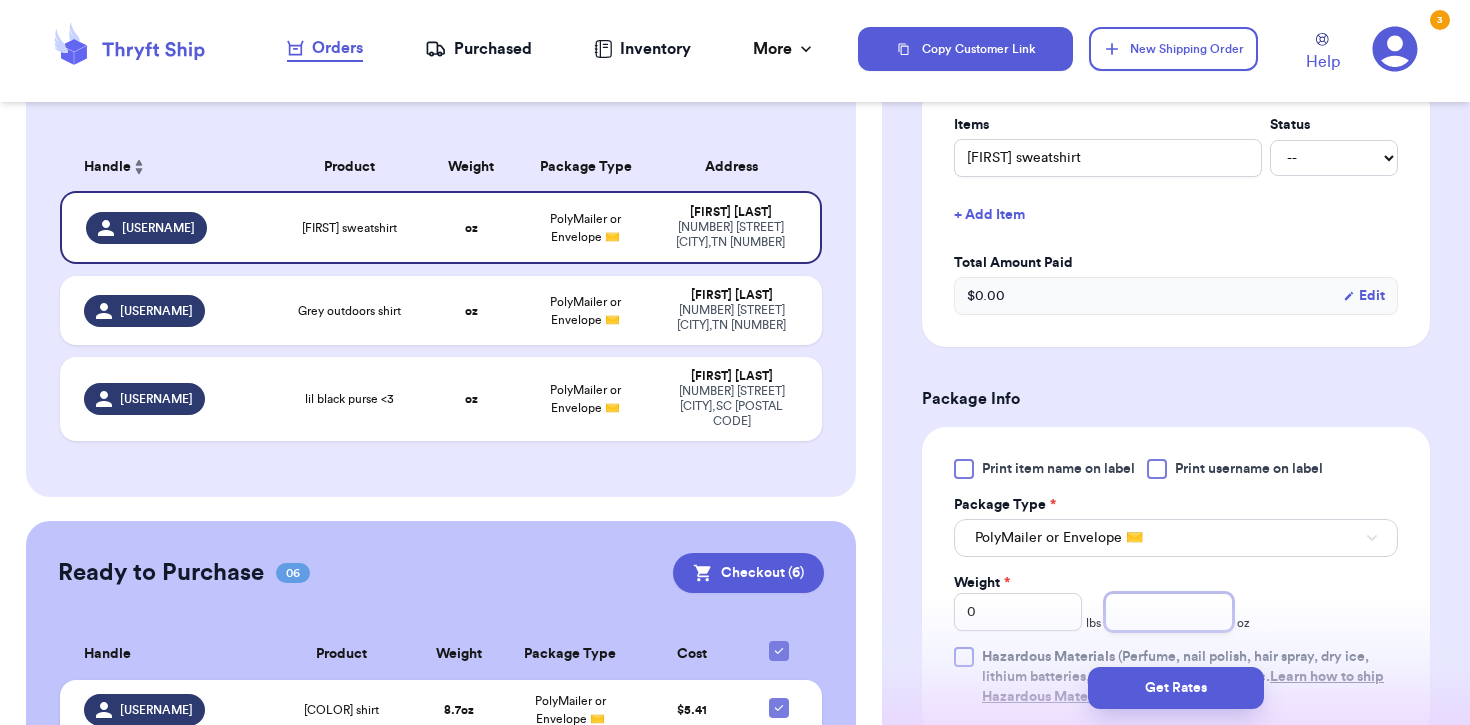 click at bounding box center (1169, 612) 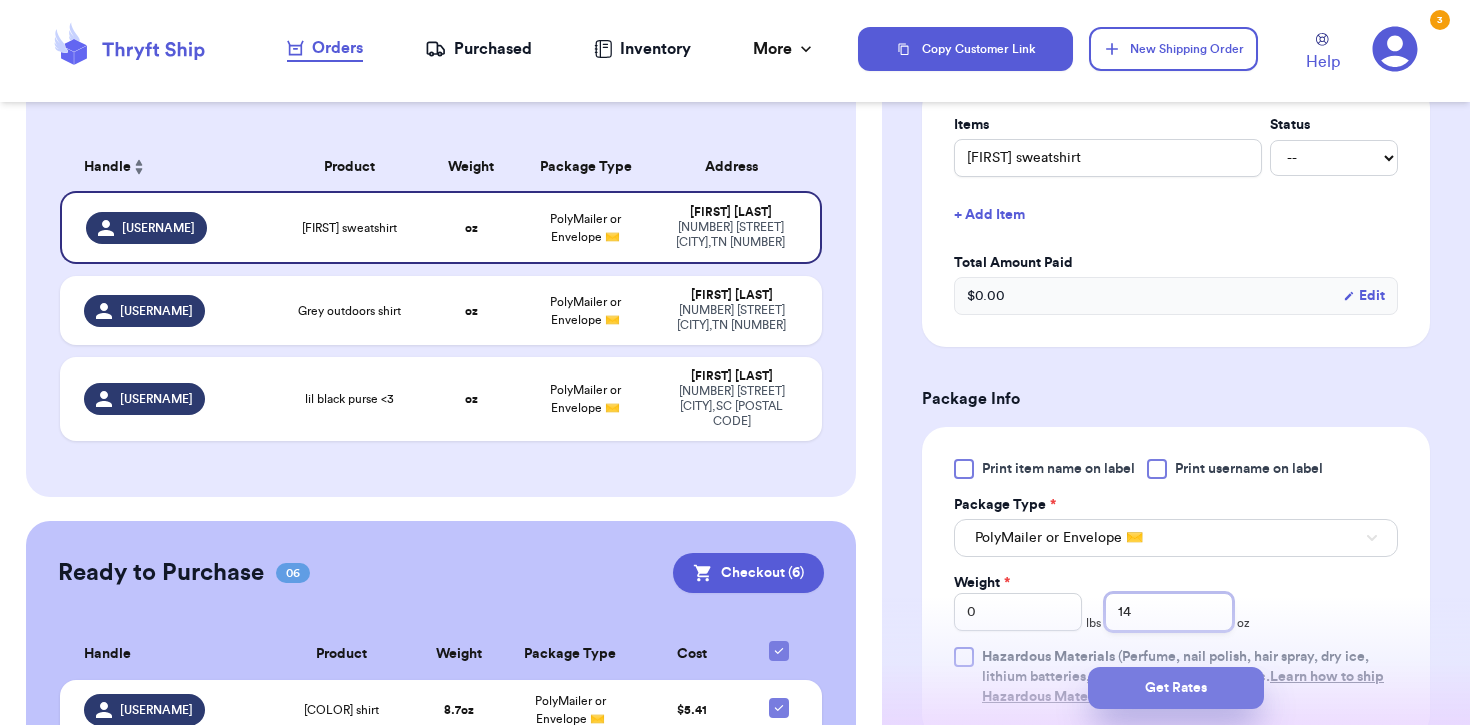 type on "14" 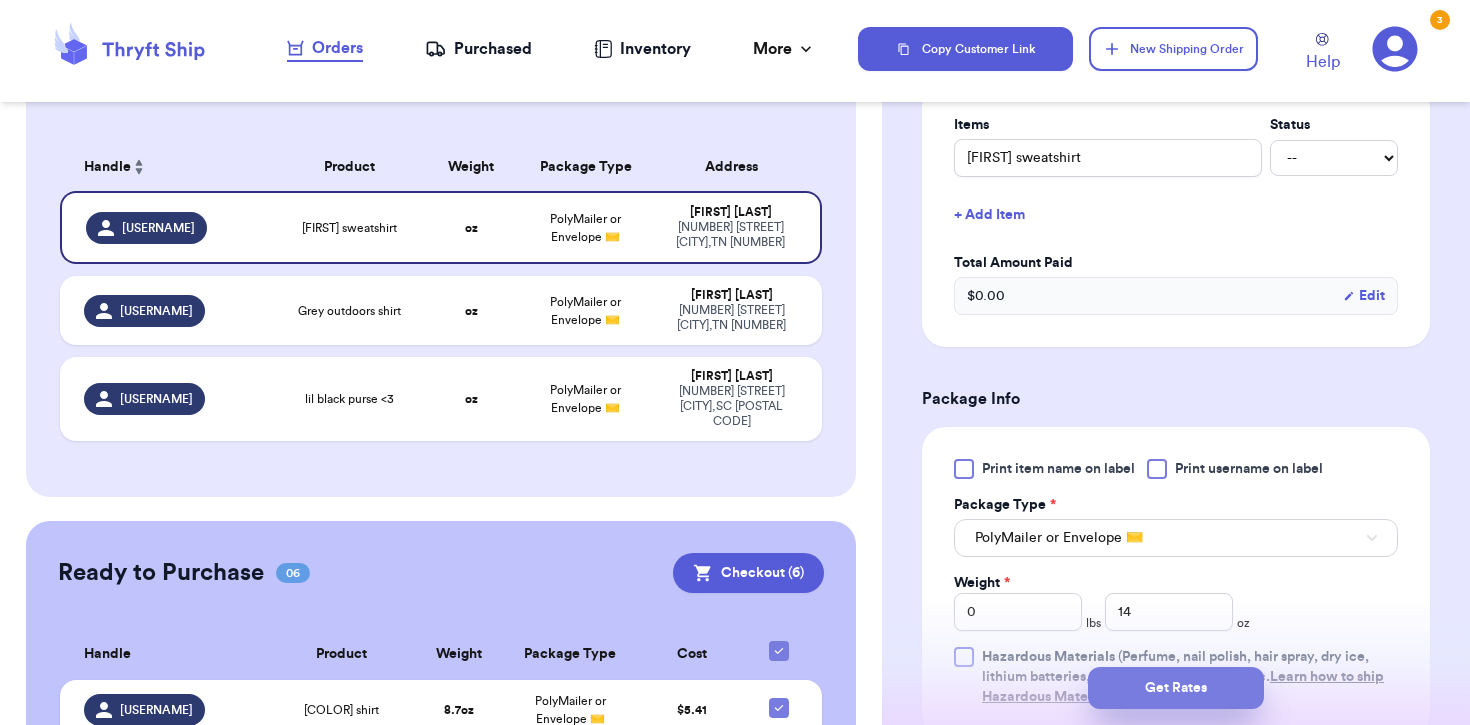 click on "Get Rates" at bounding box center (1176, 688) 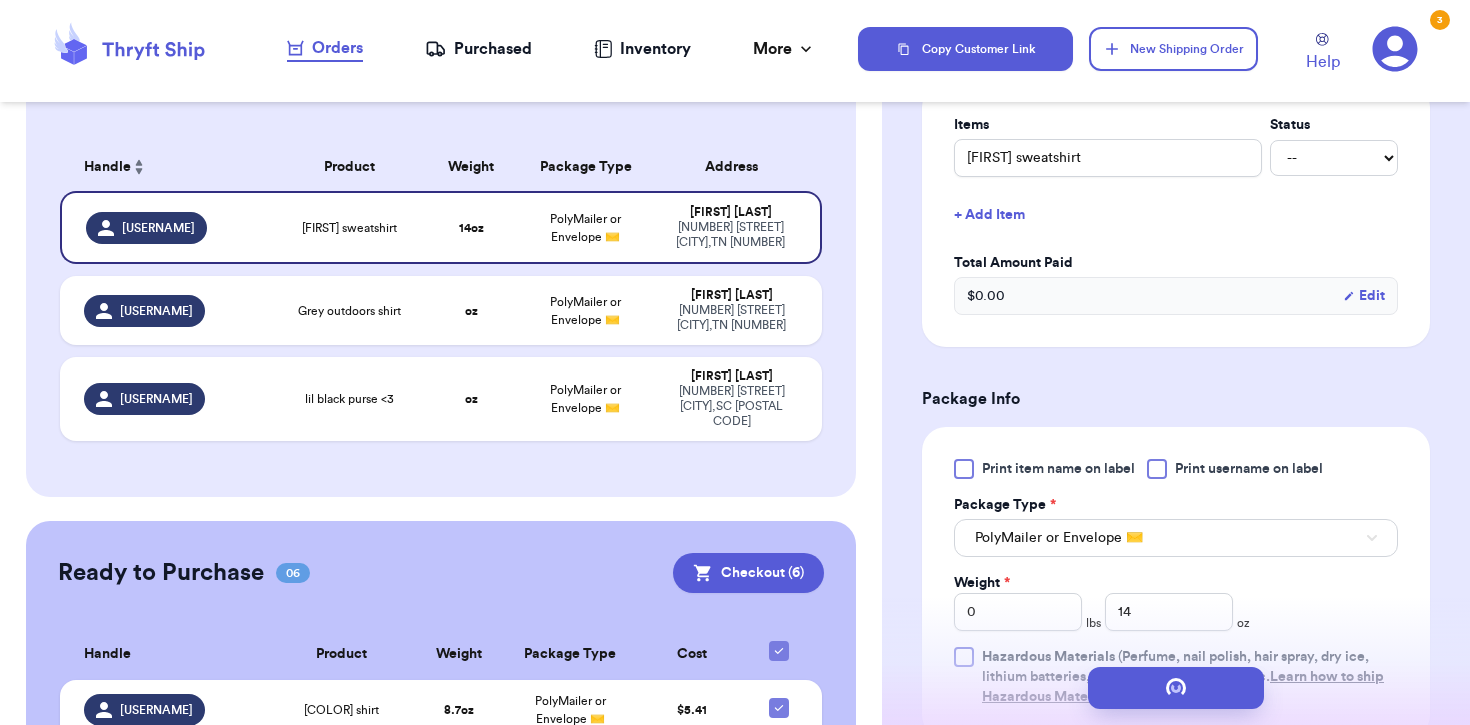 scroll, scrollTop: 0, scrollLeft: 0, axis: both 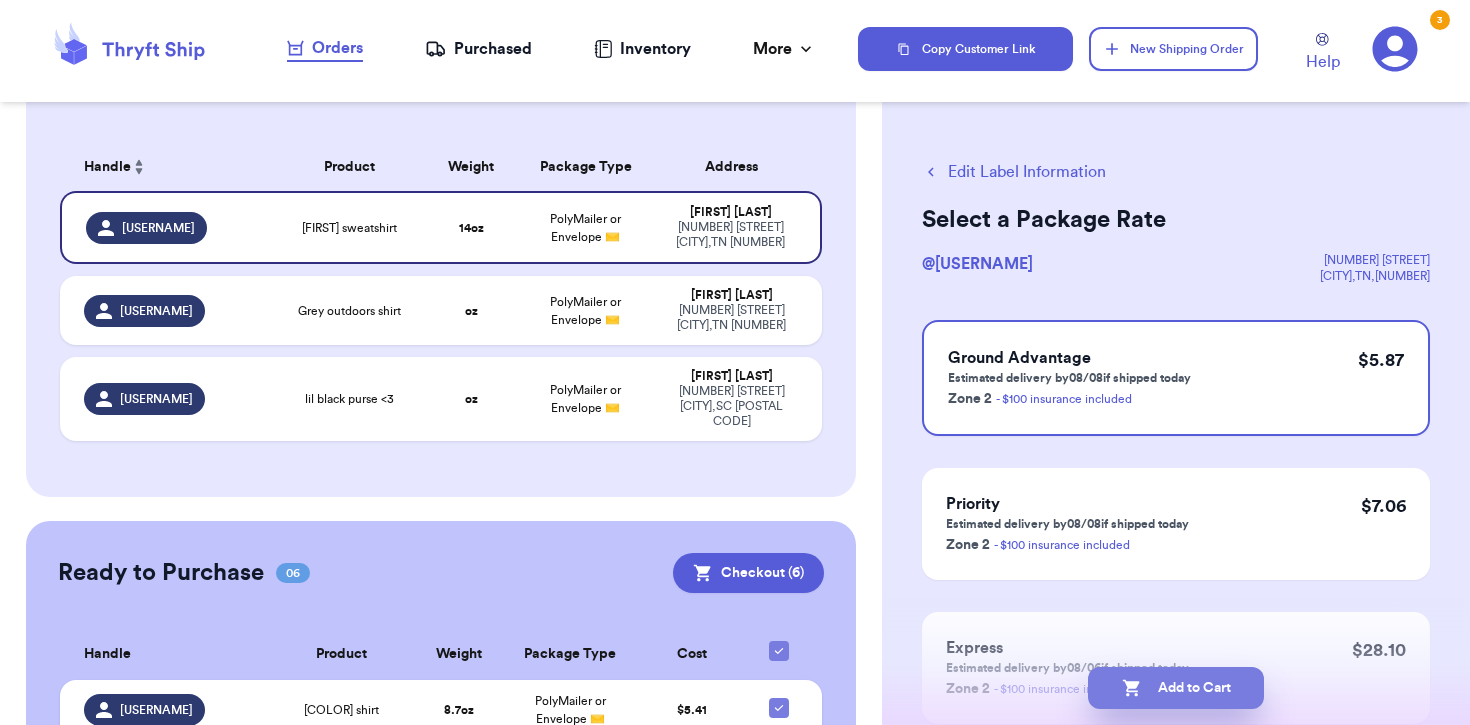 click on "Add to Cart" at bounding box center [1176, 688] 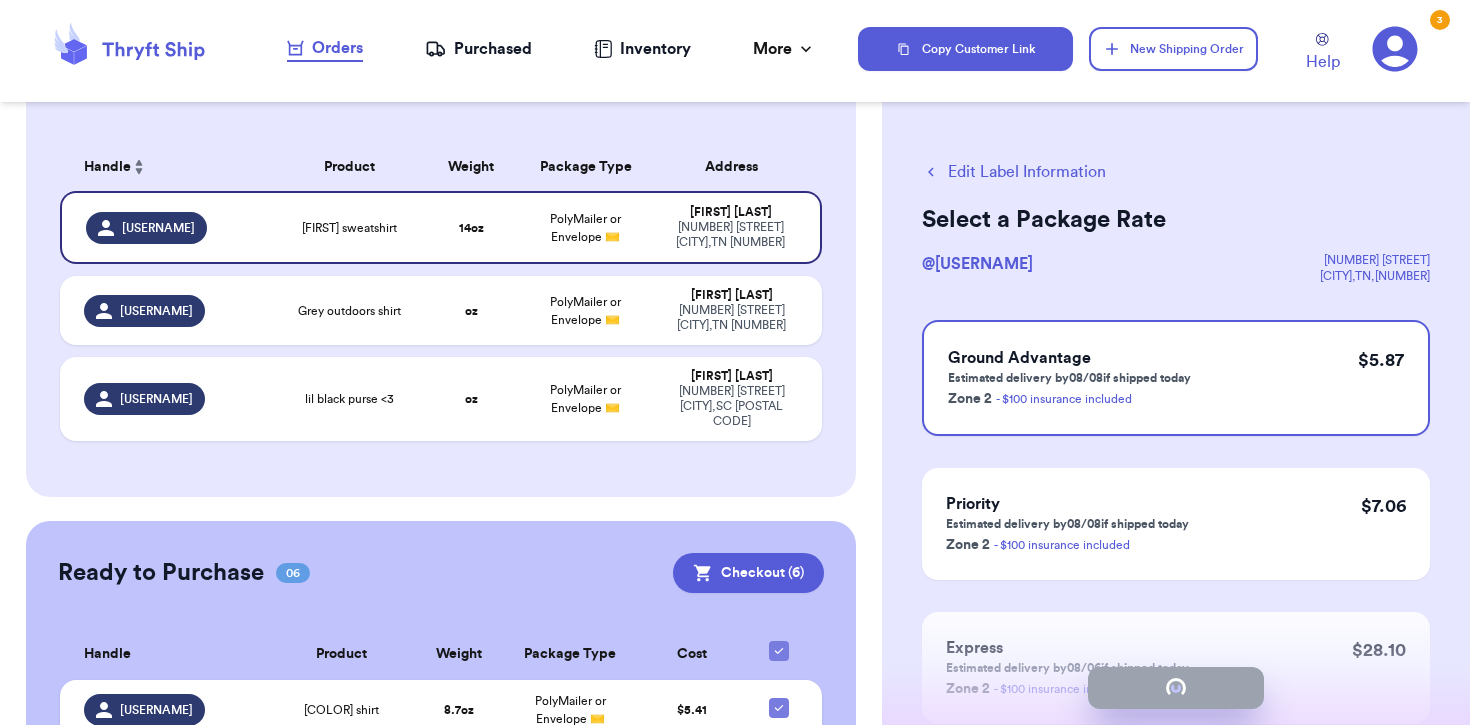 checkbox on "true" 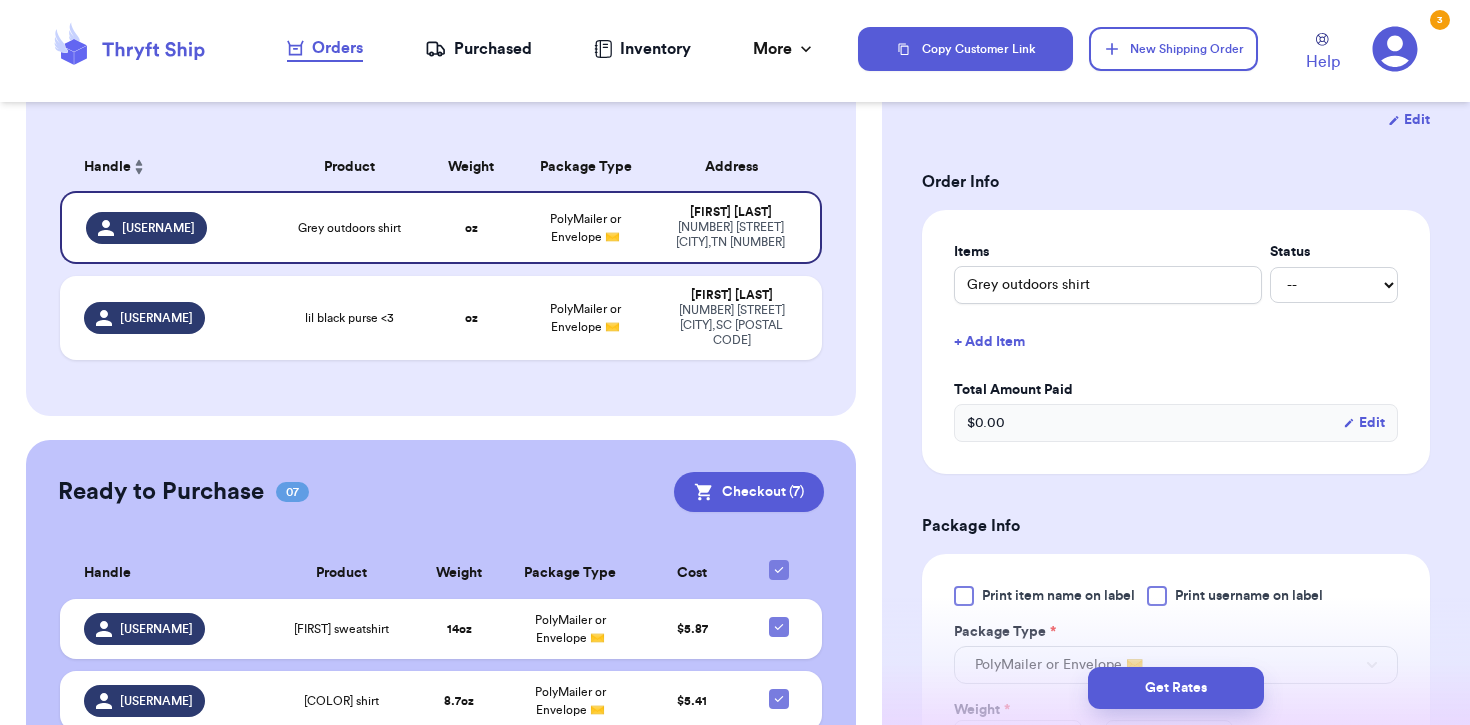 scroll, scrollTop: 455, scrollLeft: 0, axis: vertical 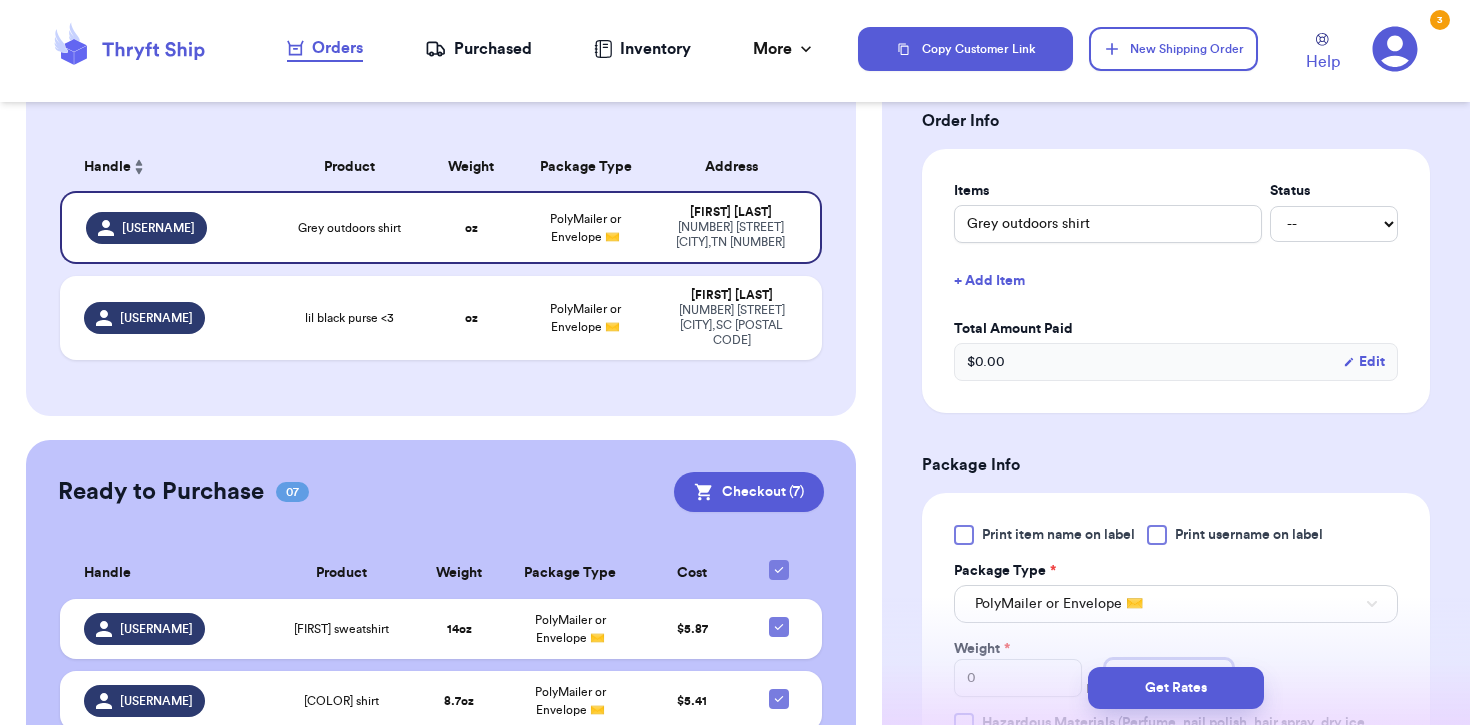 click at bounding box center [1169, 678] 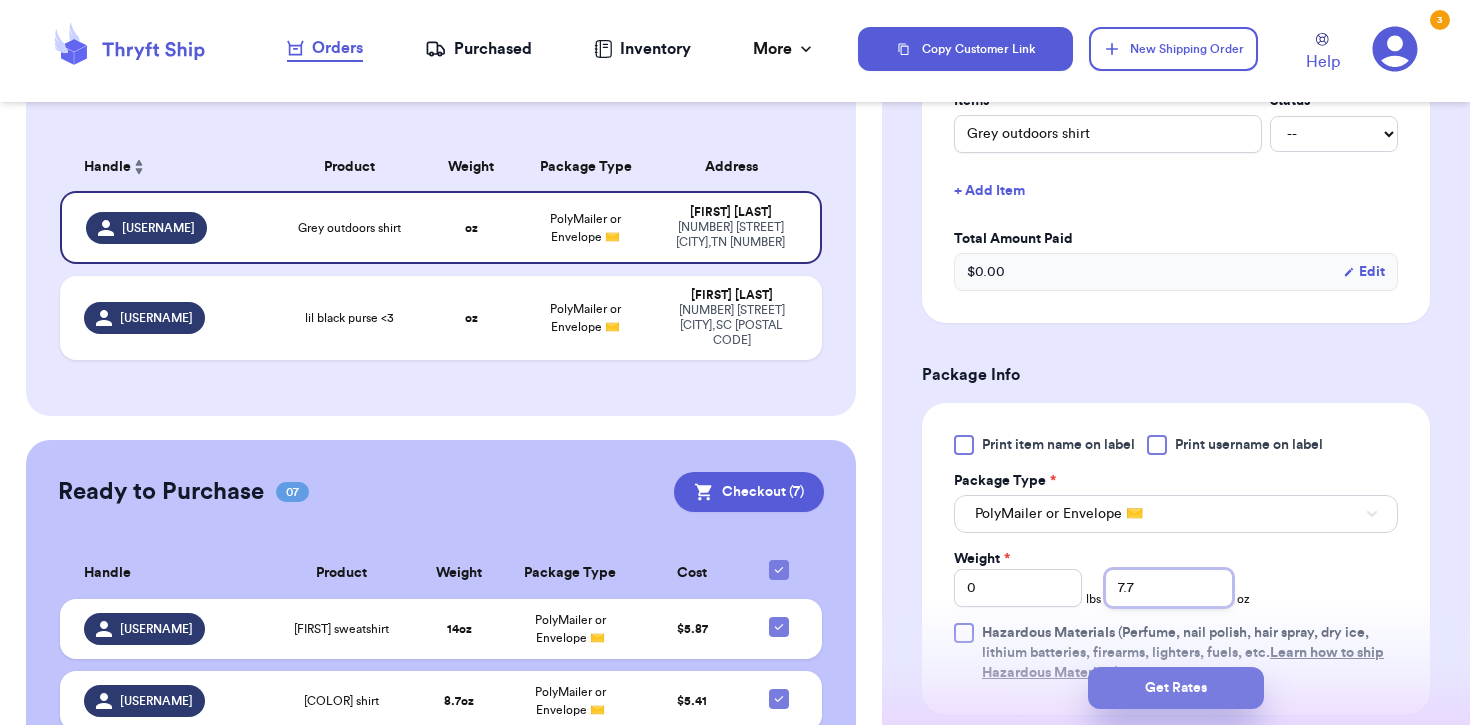type on "7.7" 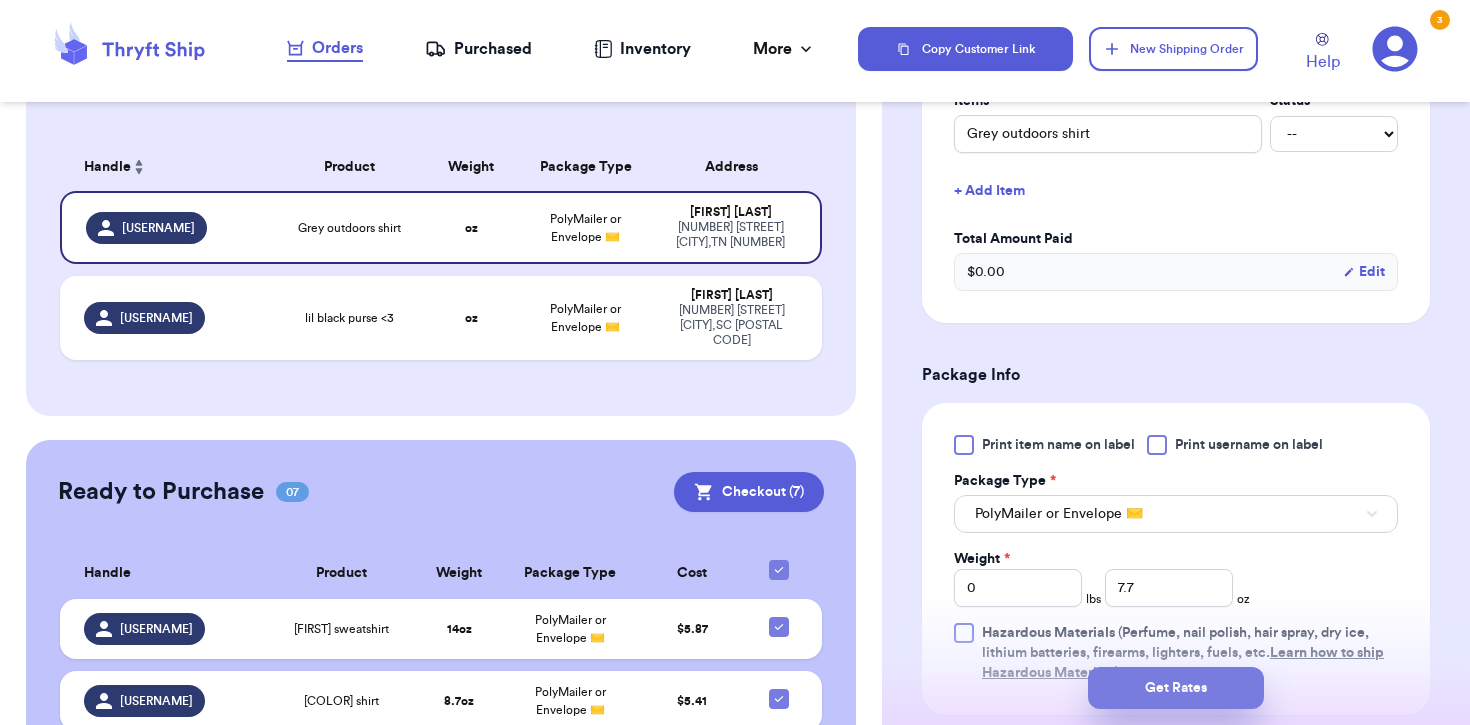 click on "Get Rates" at bounding box center (1176, 688) 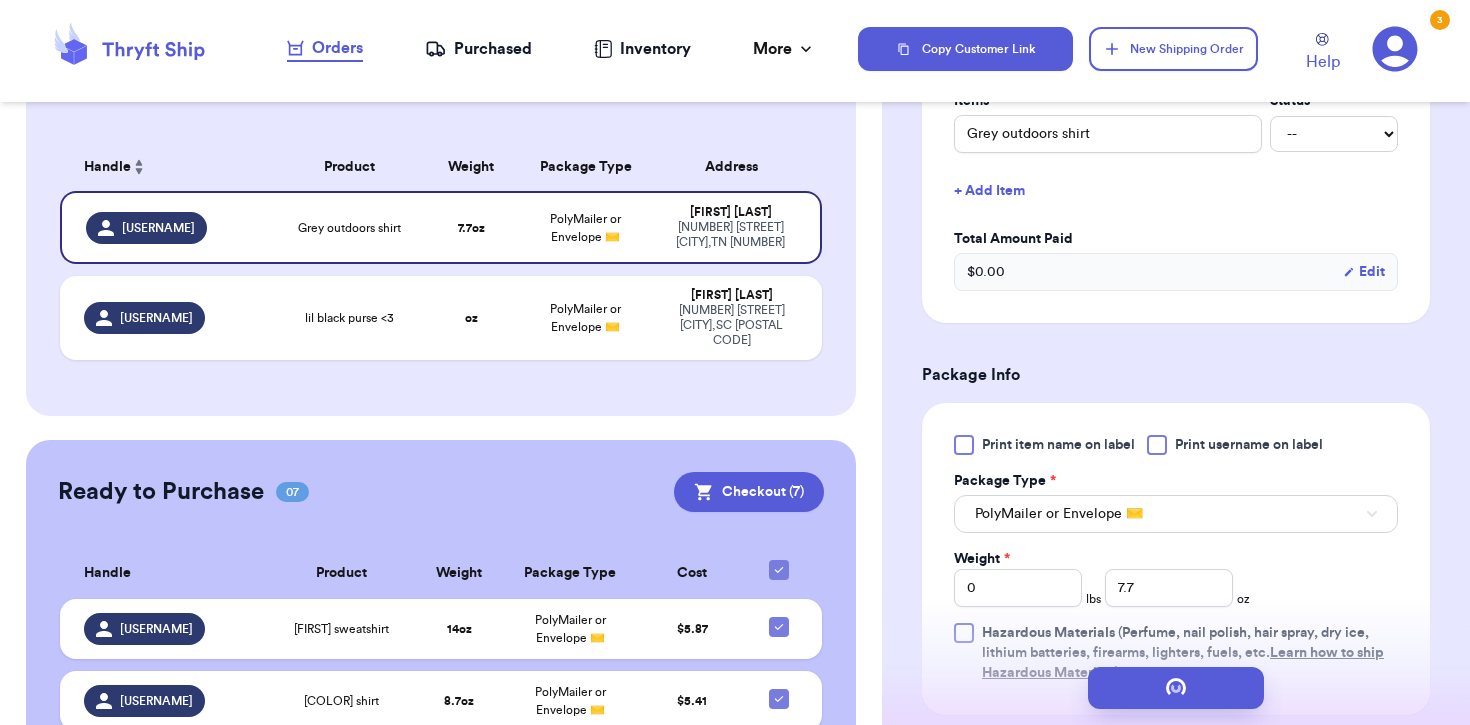 scroll, scrollTop: 0, scrollLeft: 0, axis: both 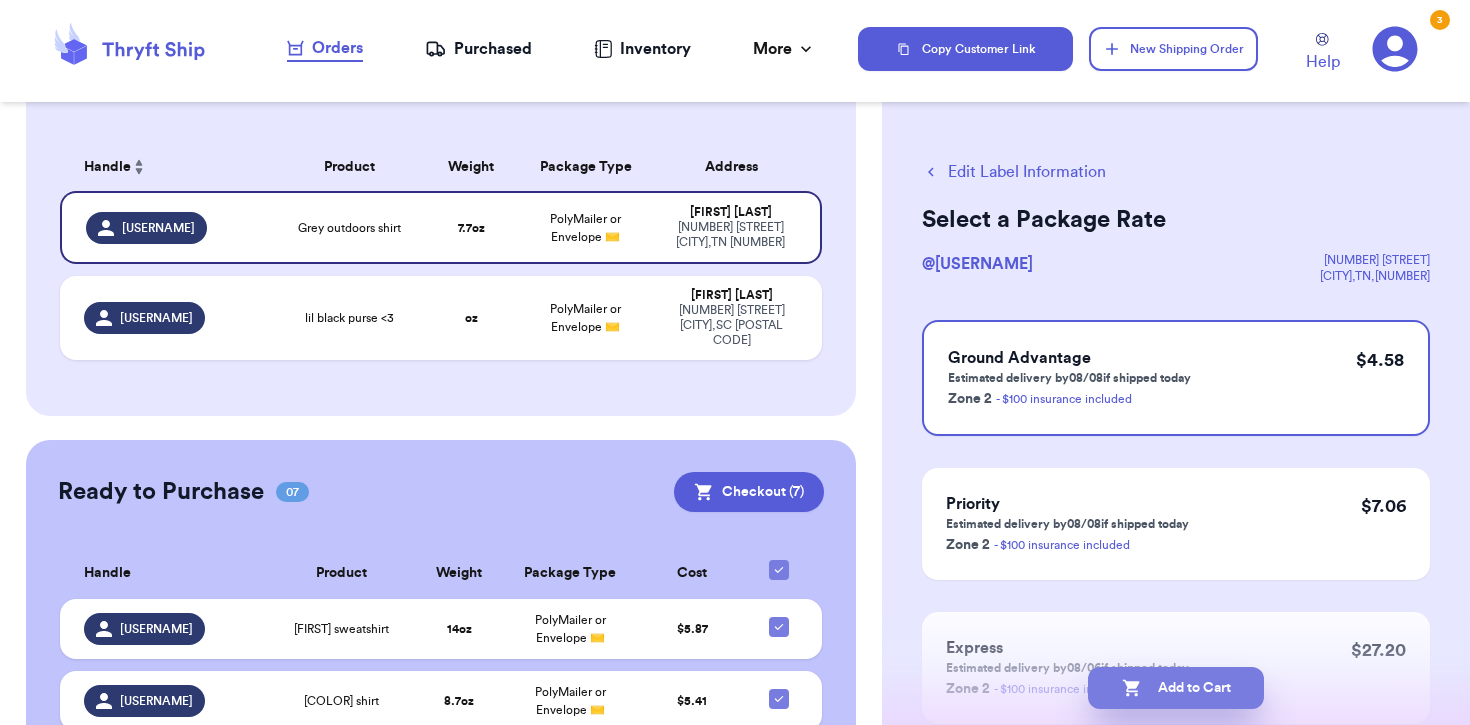 click 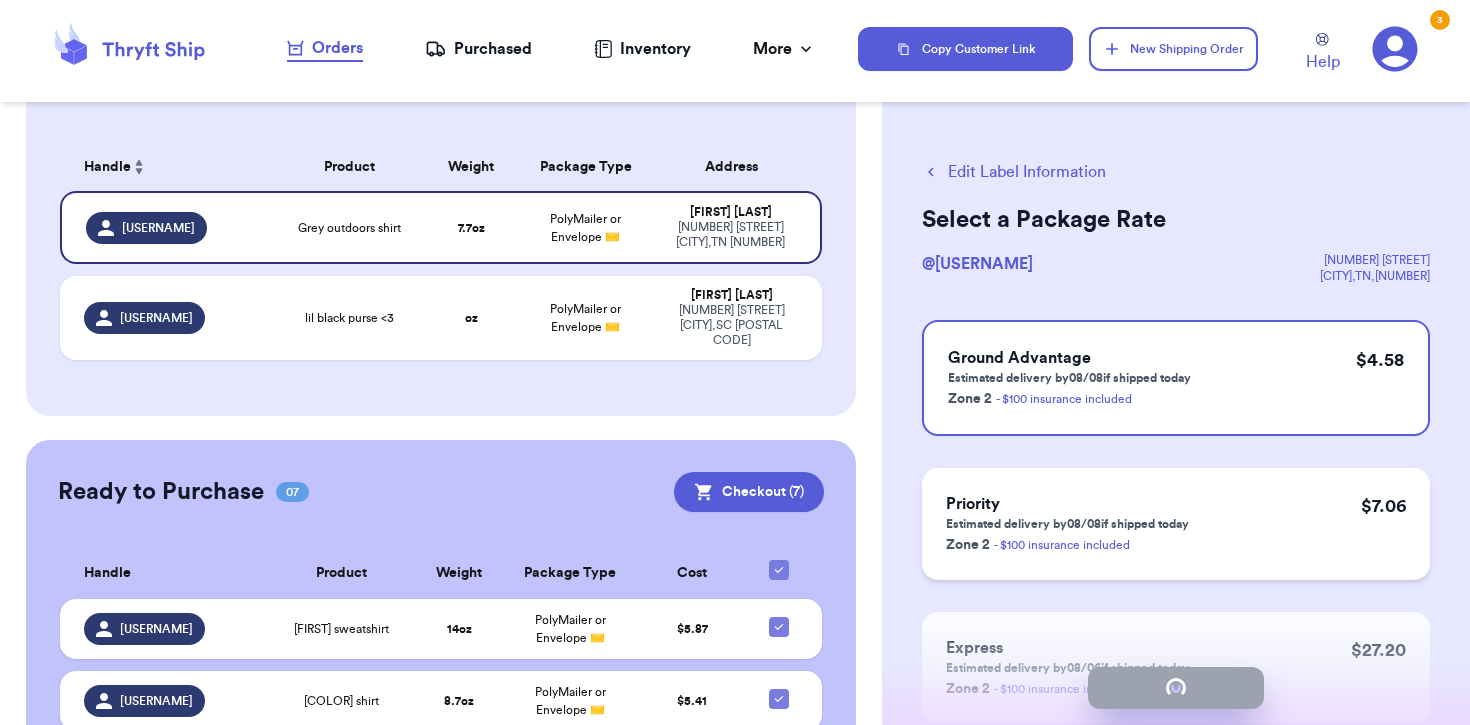 checkbox on "true" 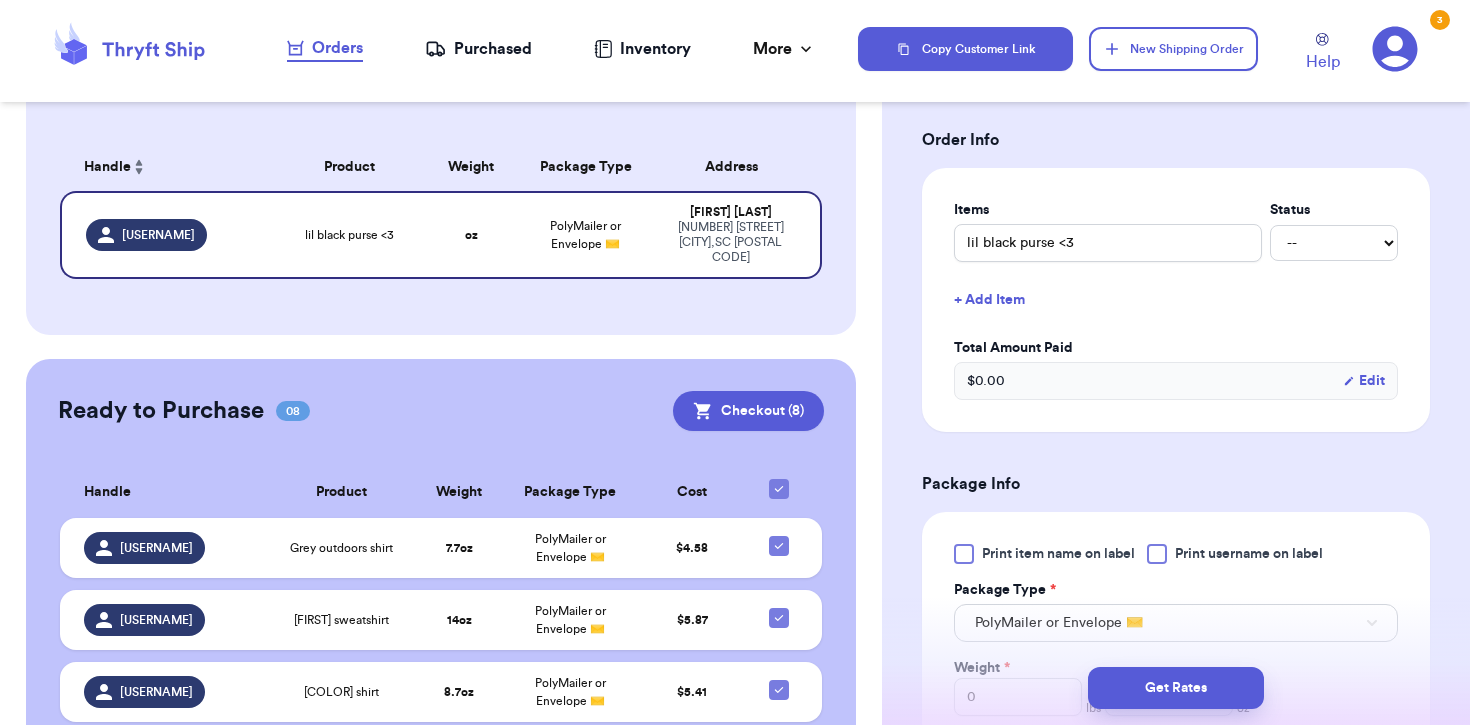 scroll, scrollTop: 857, scrollLeft: 0, axis: vertical 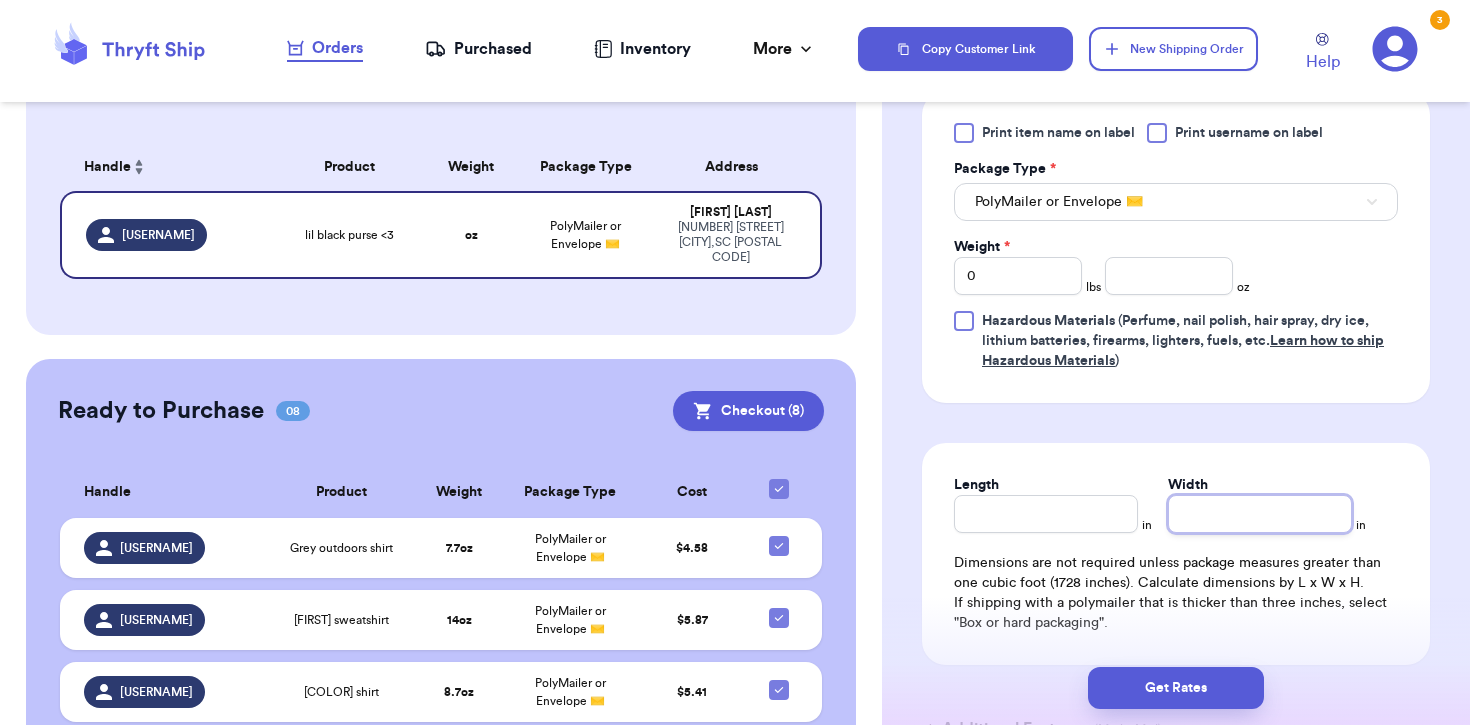 click on "Width" at bounding box center (1260, 514) 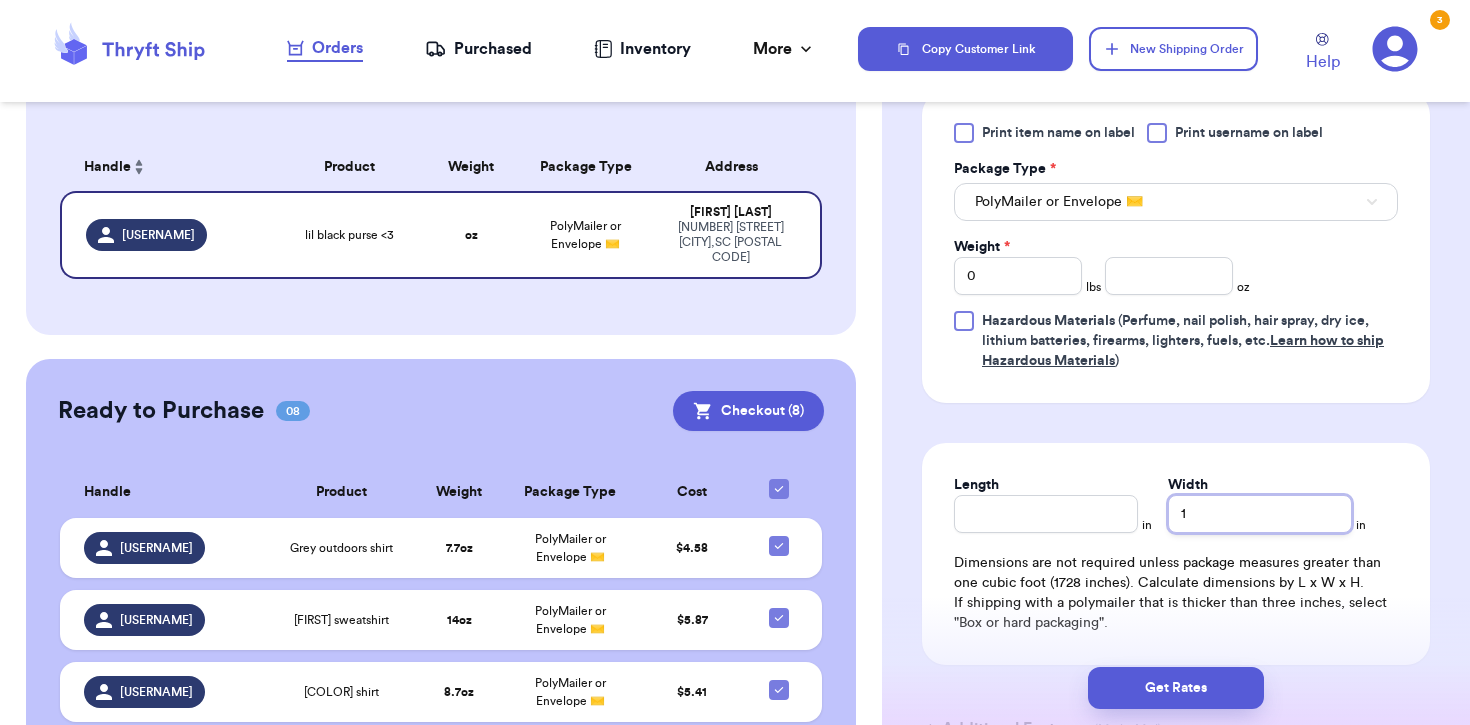 type 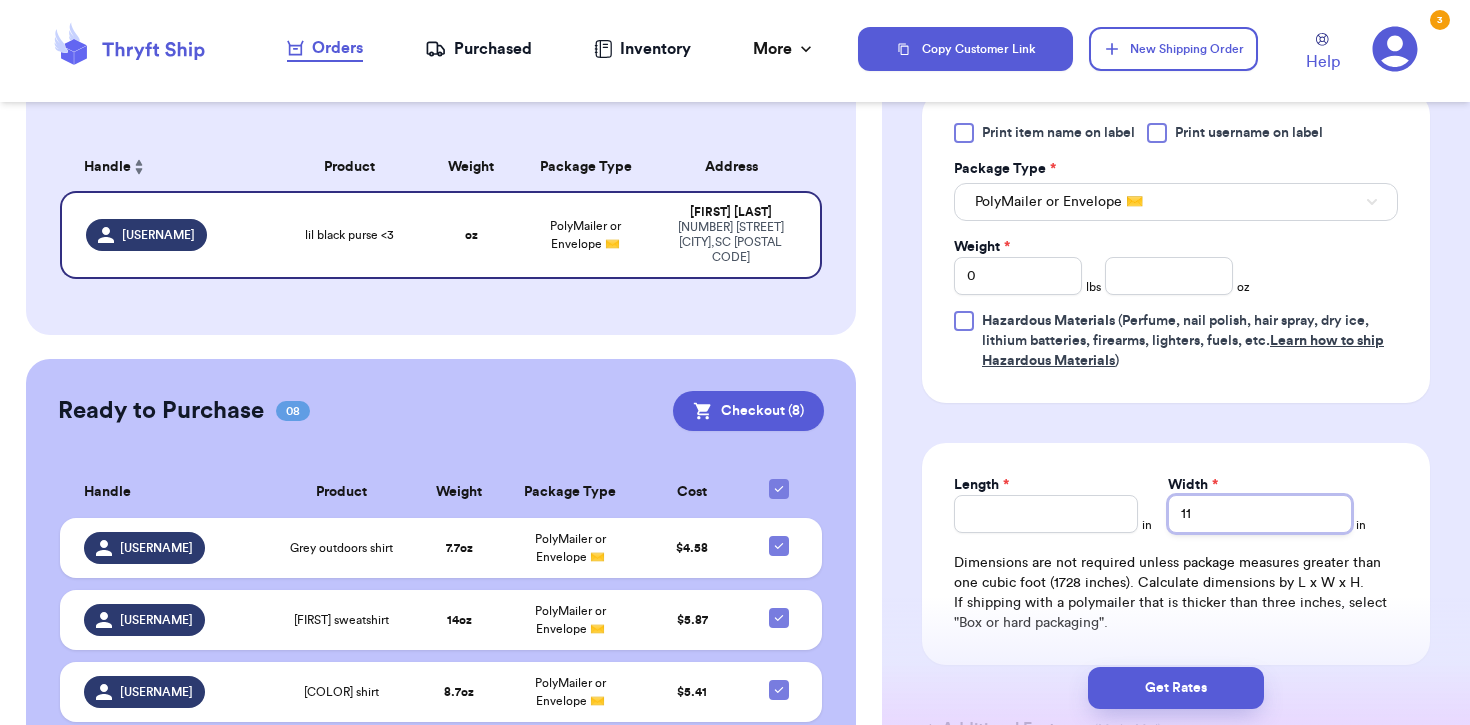 type 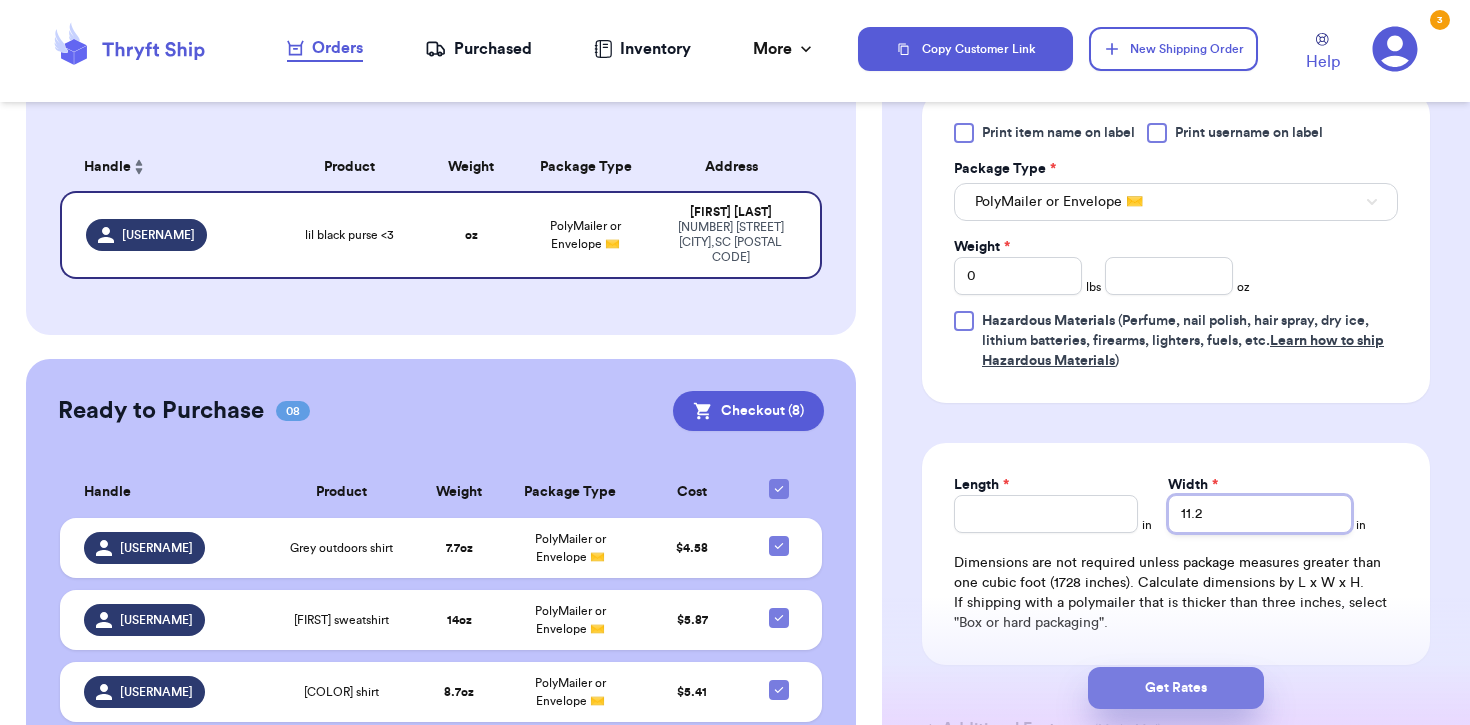 type on "11.2" 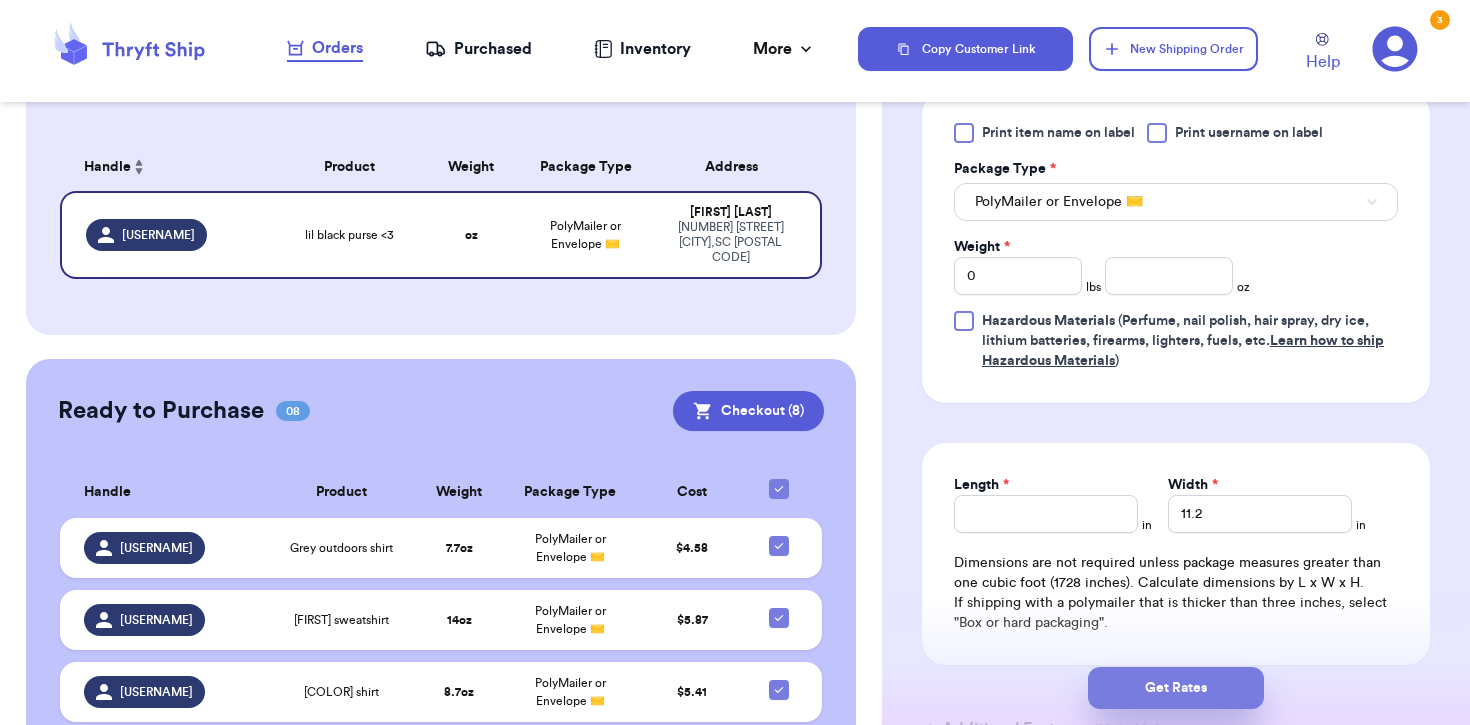 click on "Get Rates" at bounding box center [1176, 688] 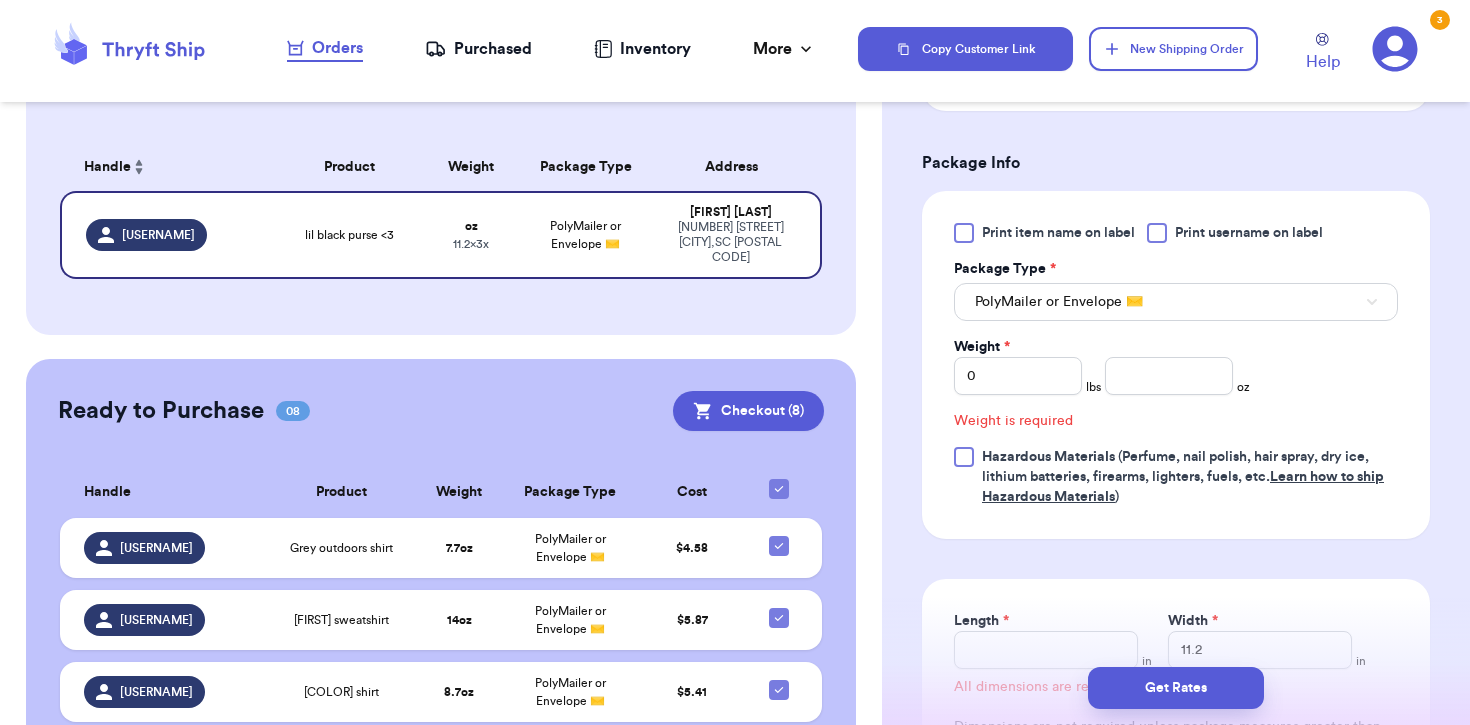 scroll, scrollTop: 759, scrollLeft: 0, axis: vertical 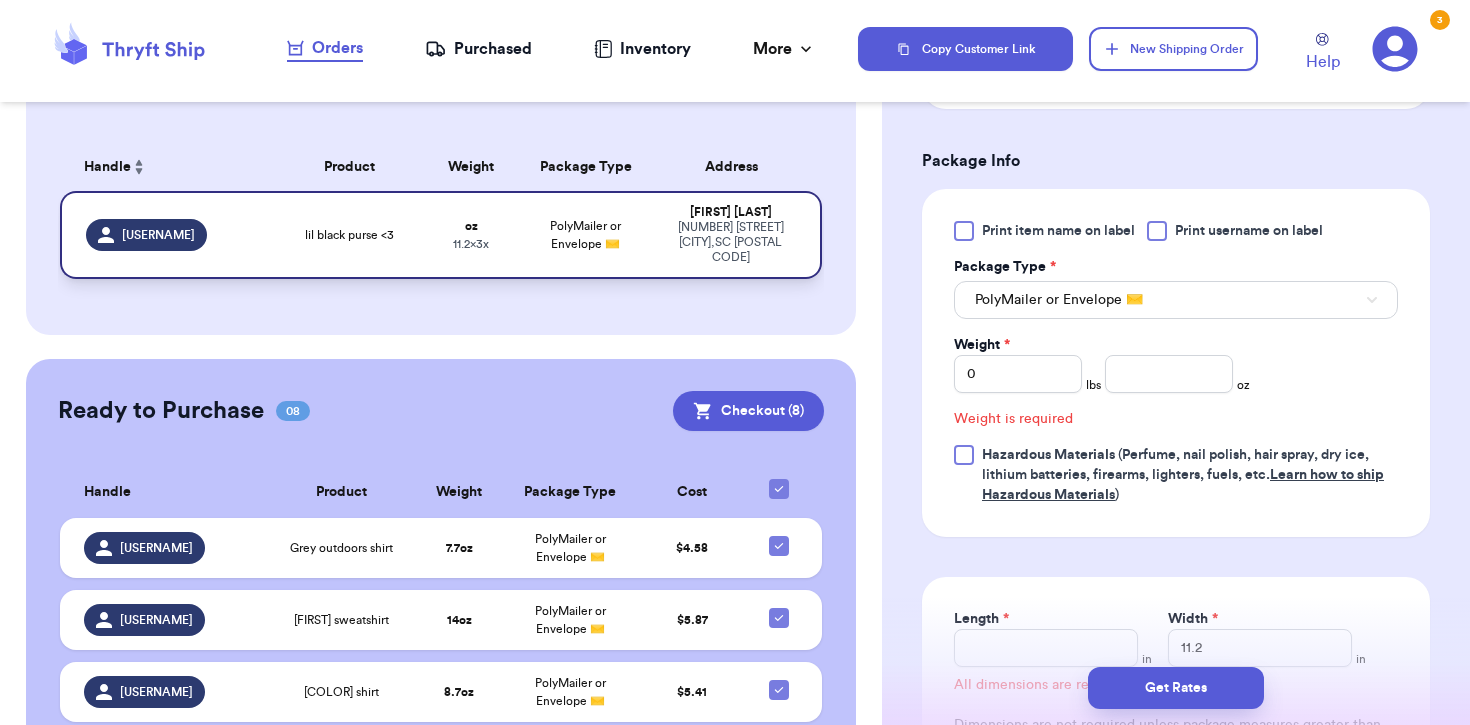 click on "[FIRST] [LAST]" at bounding box center [730, 212] 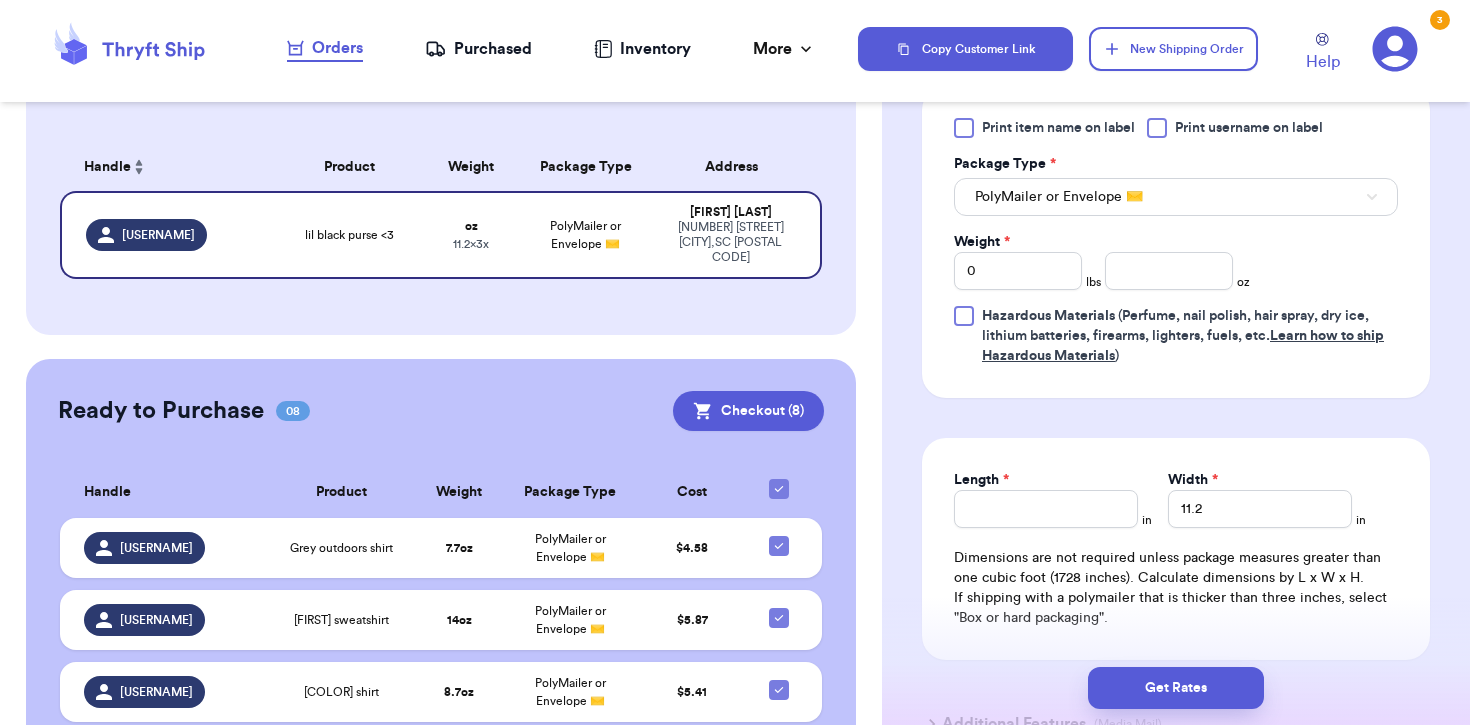 scroll, scrollTop: 888, scrollLeft: 0, axis: vertical 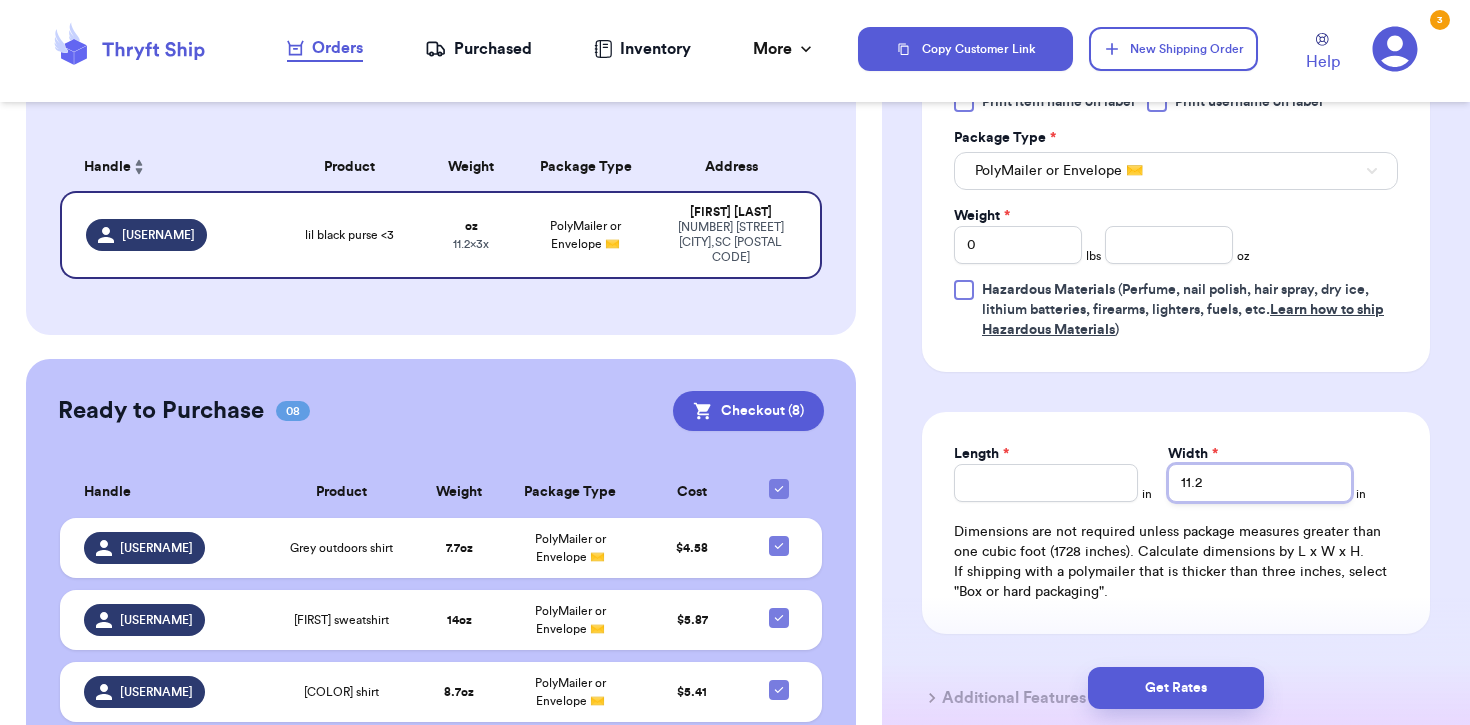 click on "11.2" at bounding box center [1260, 483] 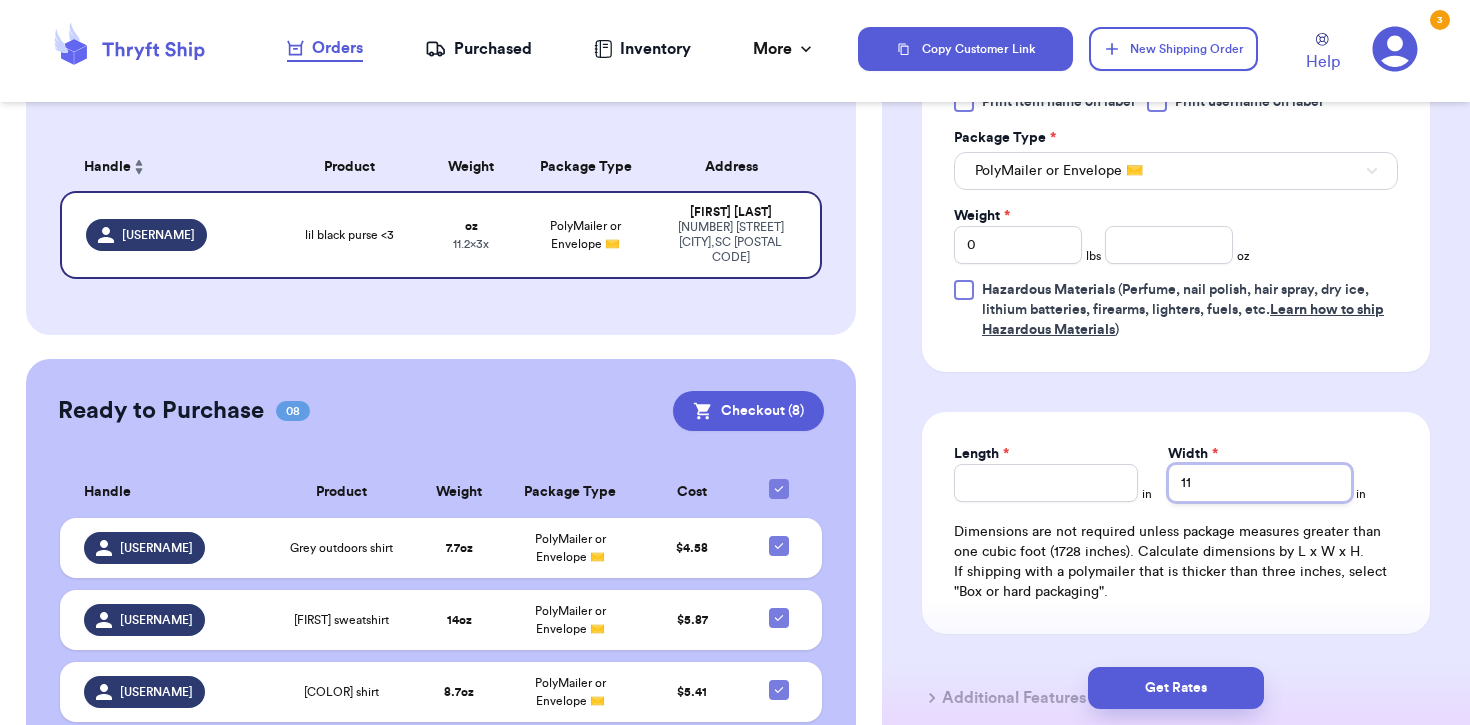 type 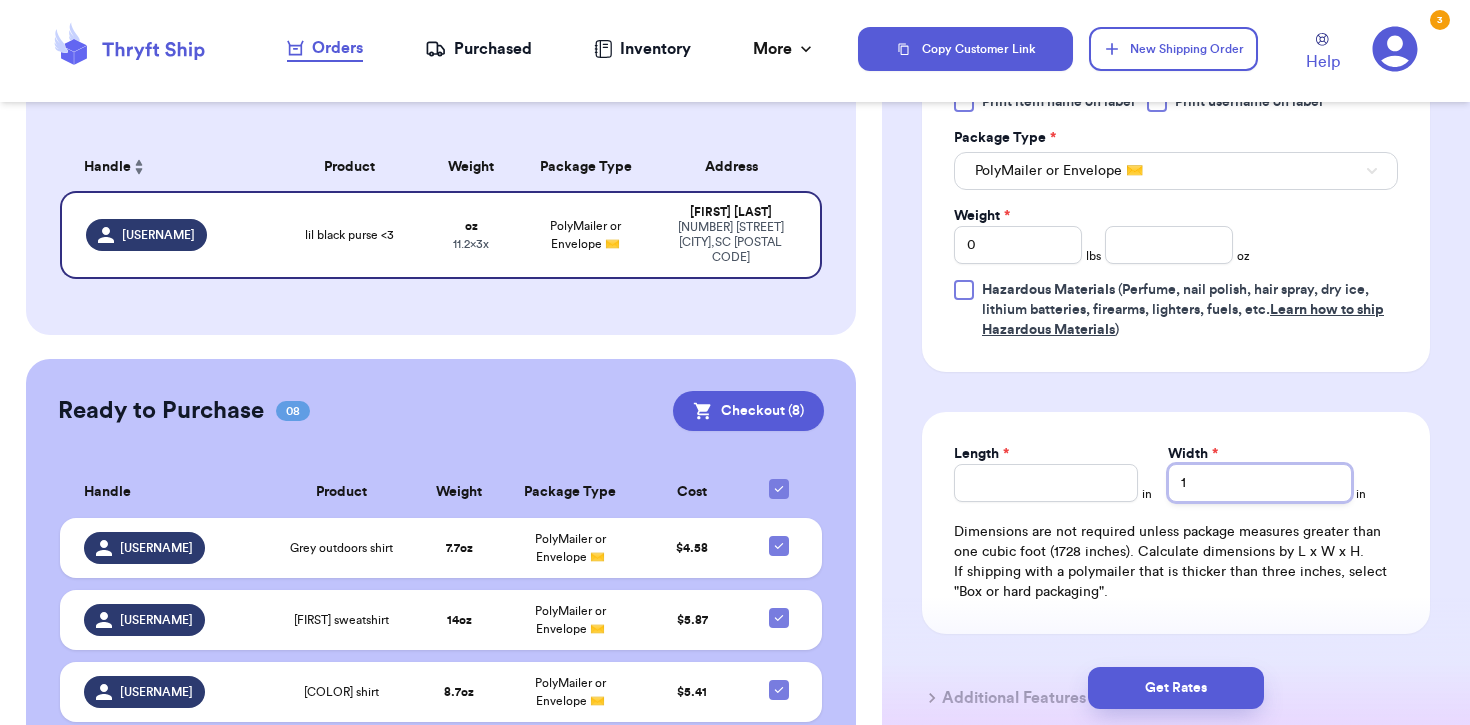 type 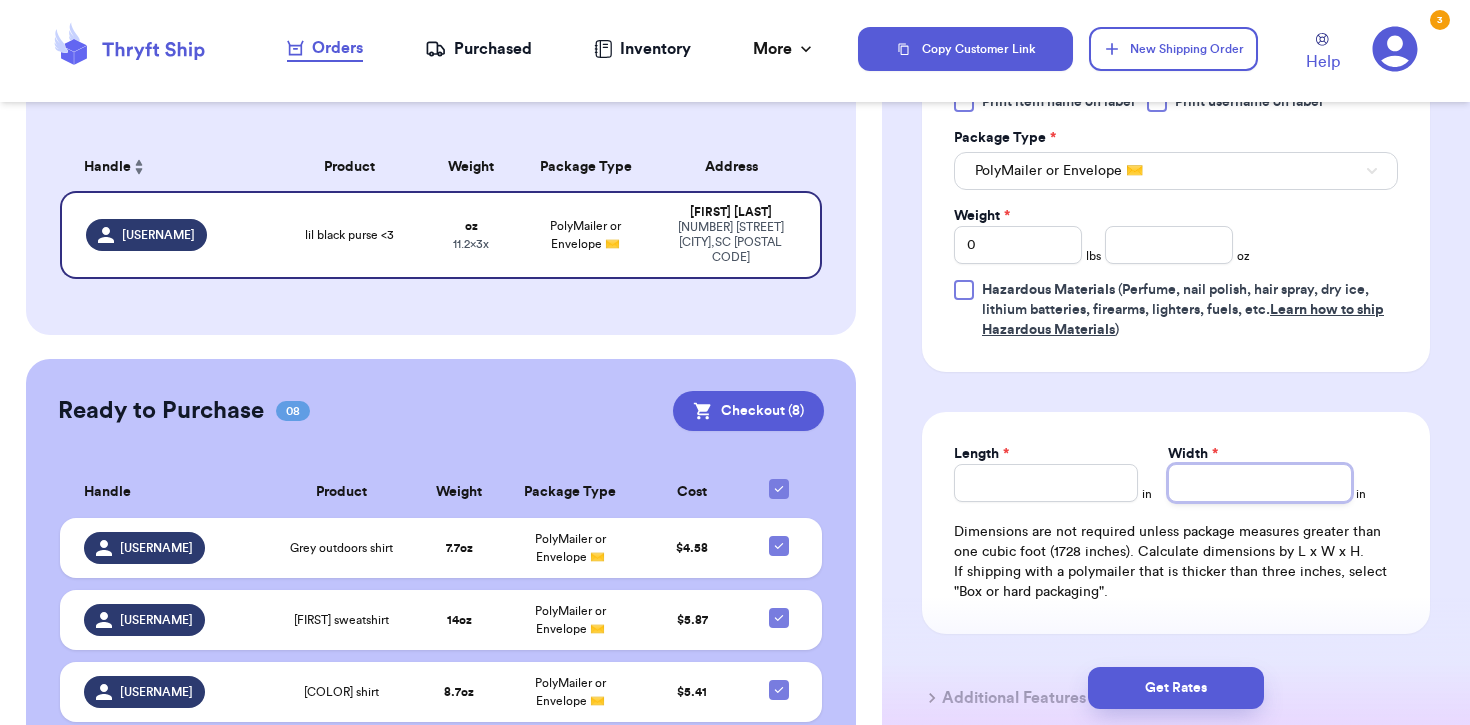 type 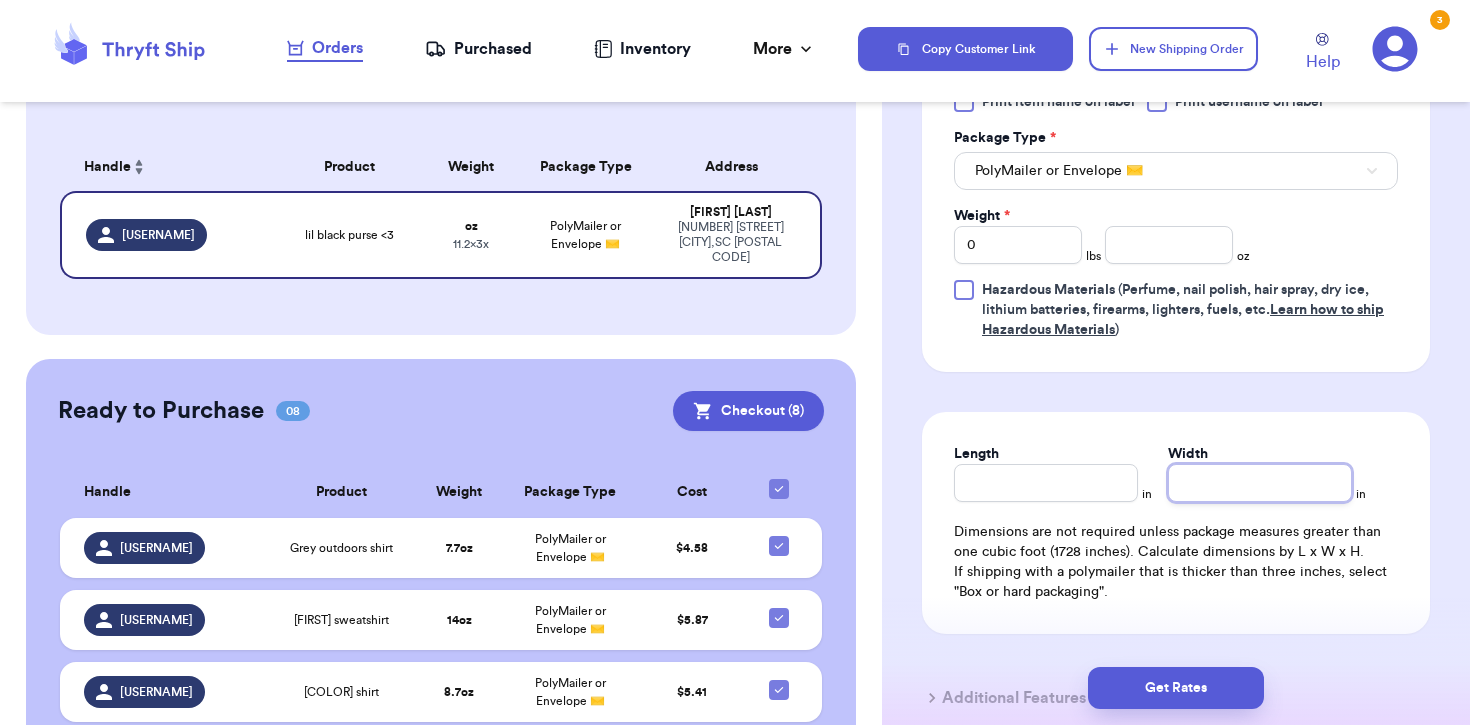 type 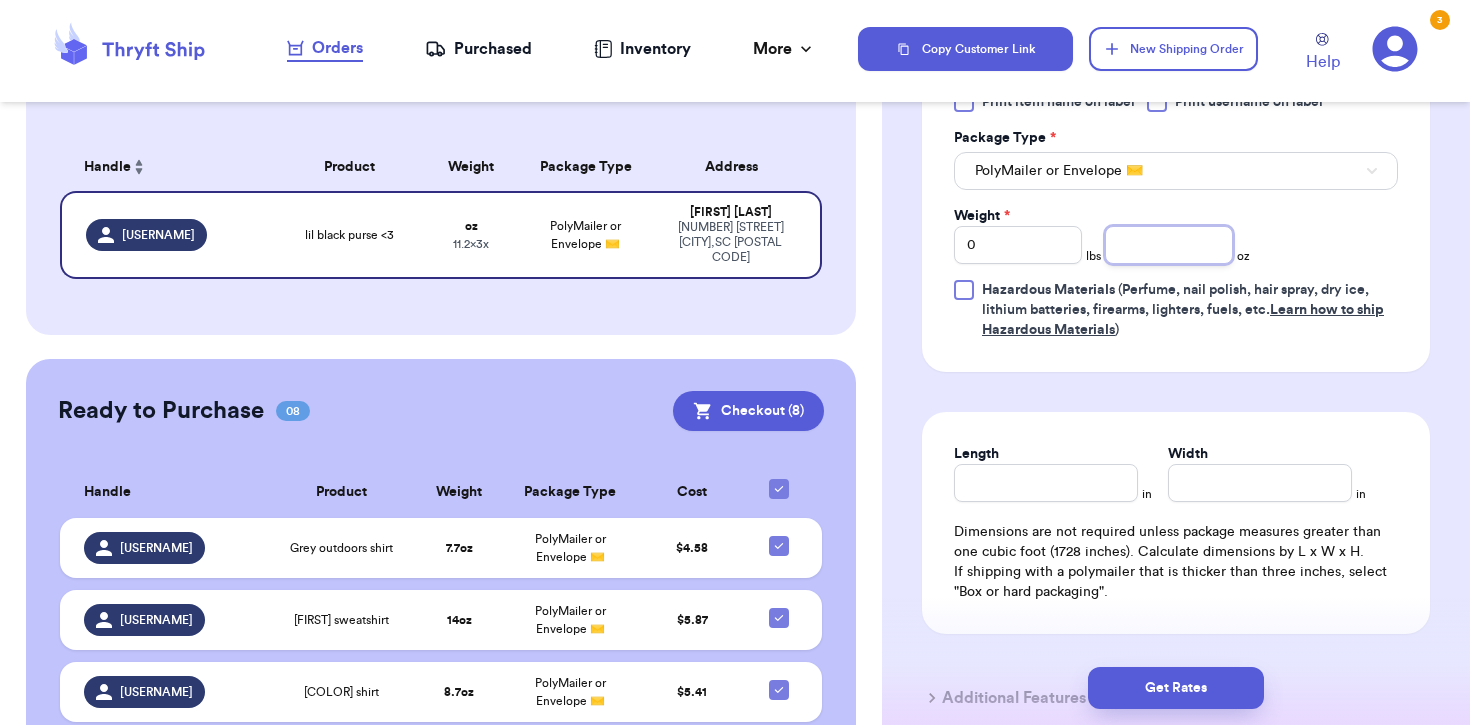 type 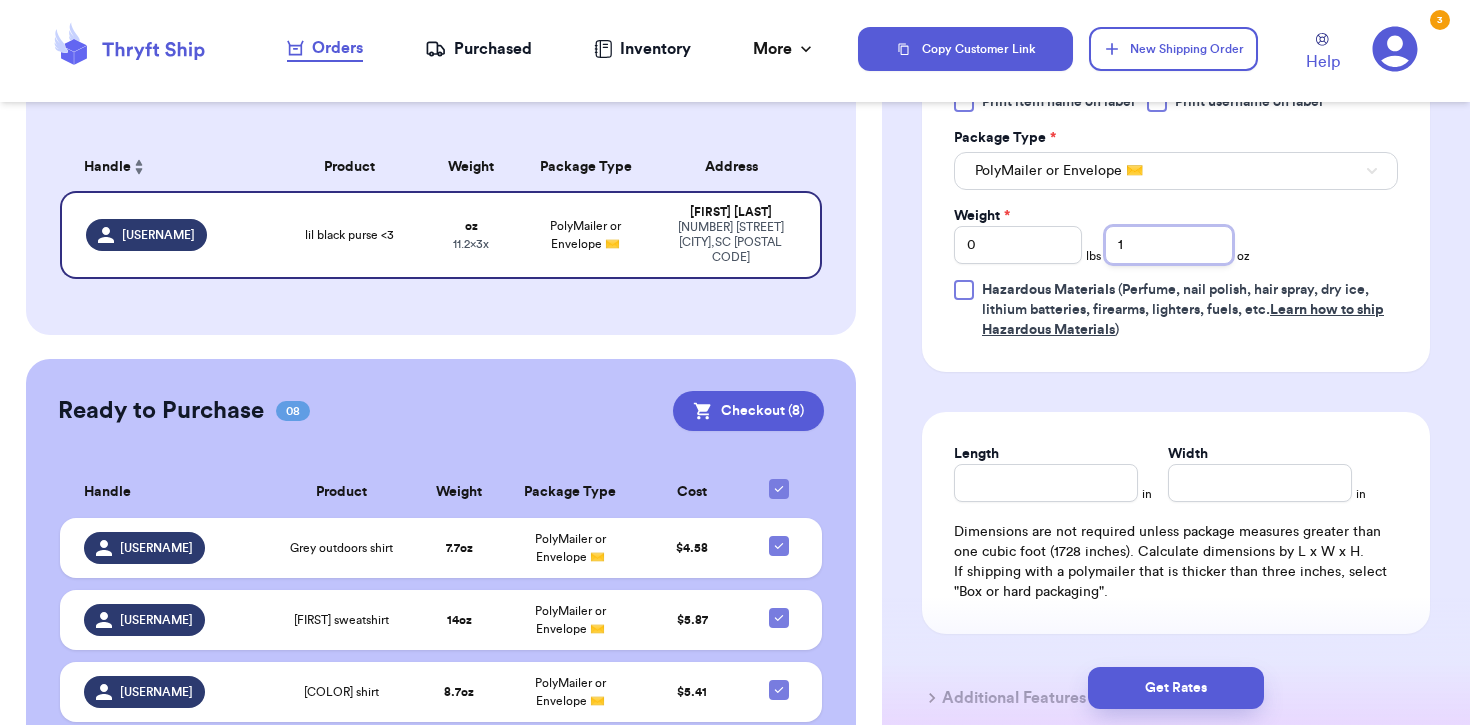 type on "11" 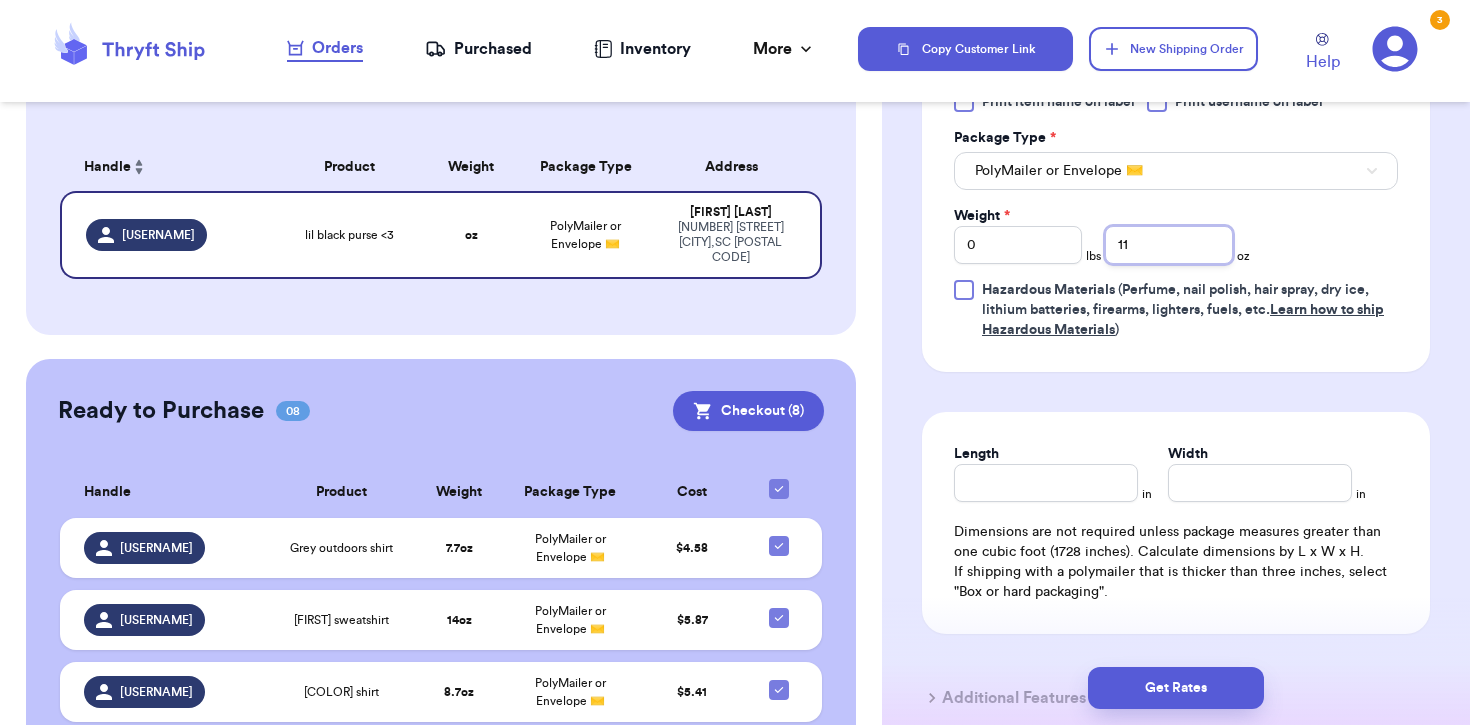 type 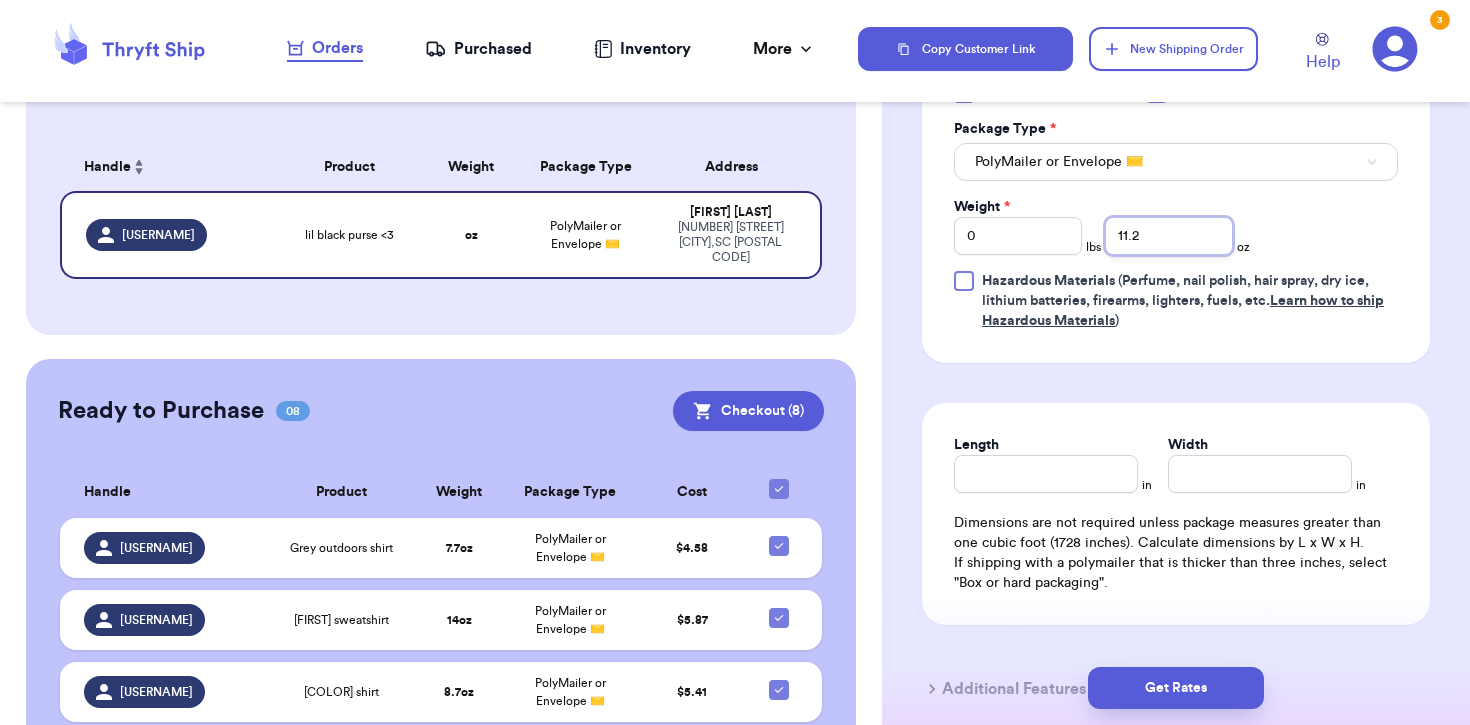 scroll, scrollTop: 898, scrollLeft: 0, axis: vertical 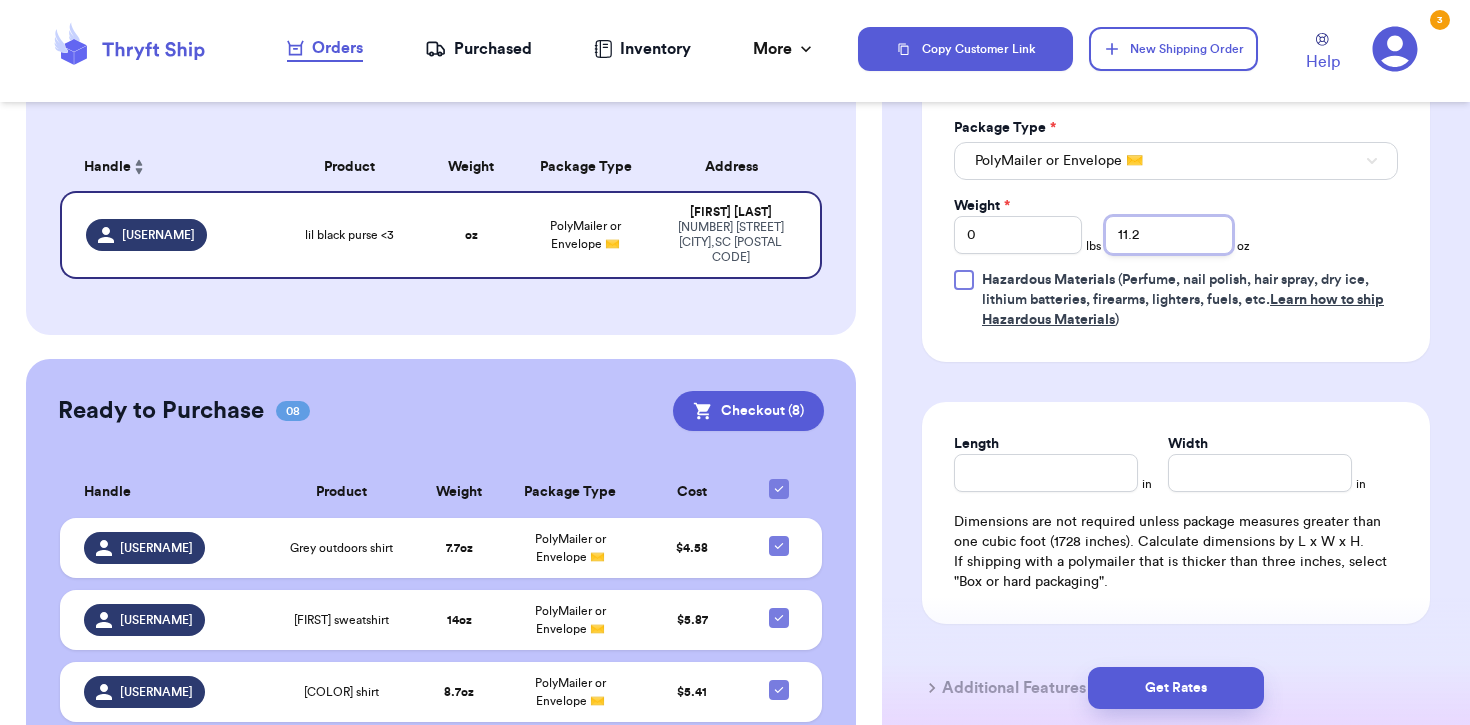type on "11.2" 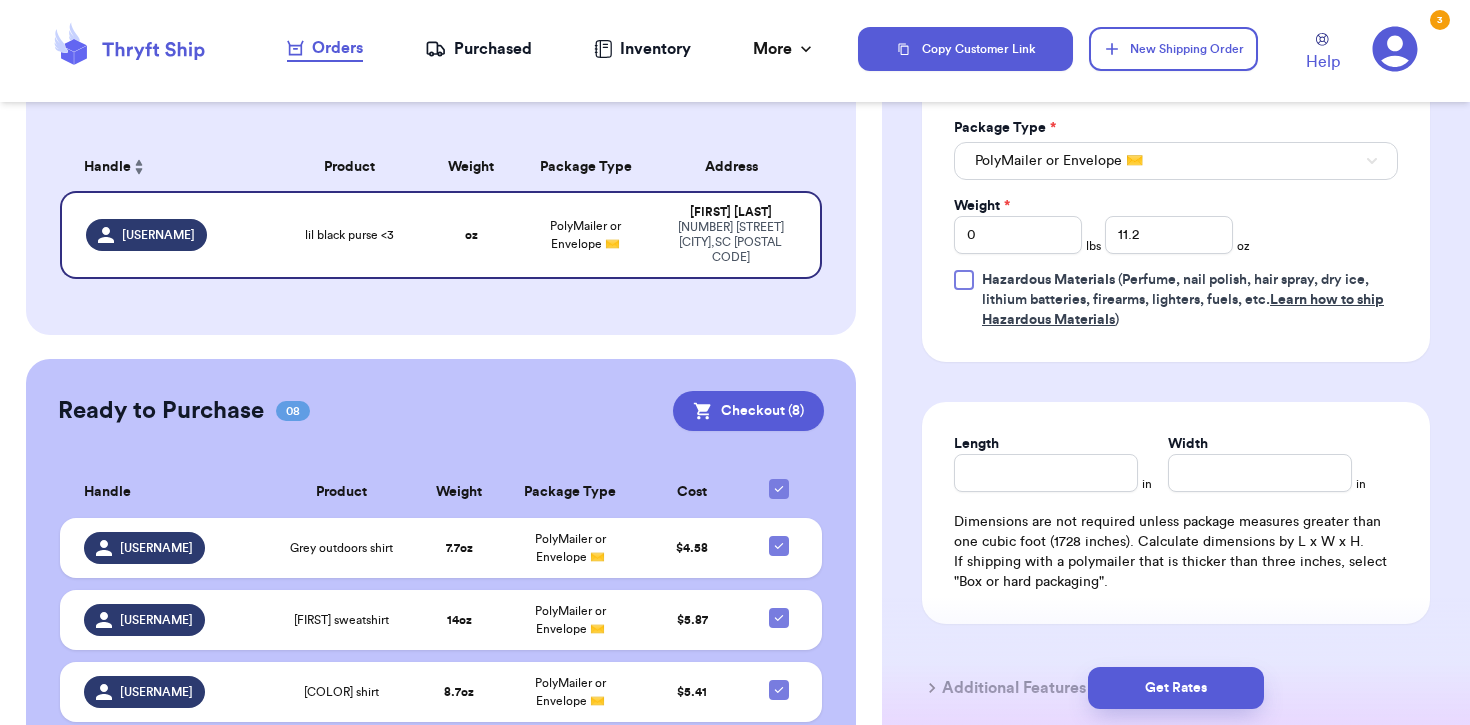 click on "Get Rates" at bounding box center (1176, 688) 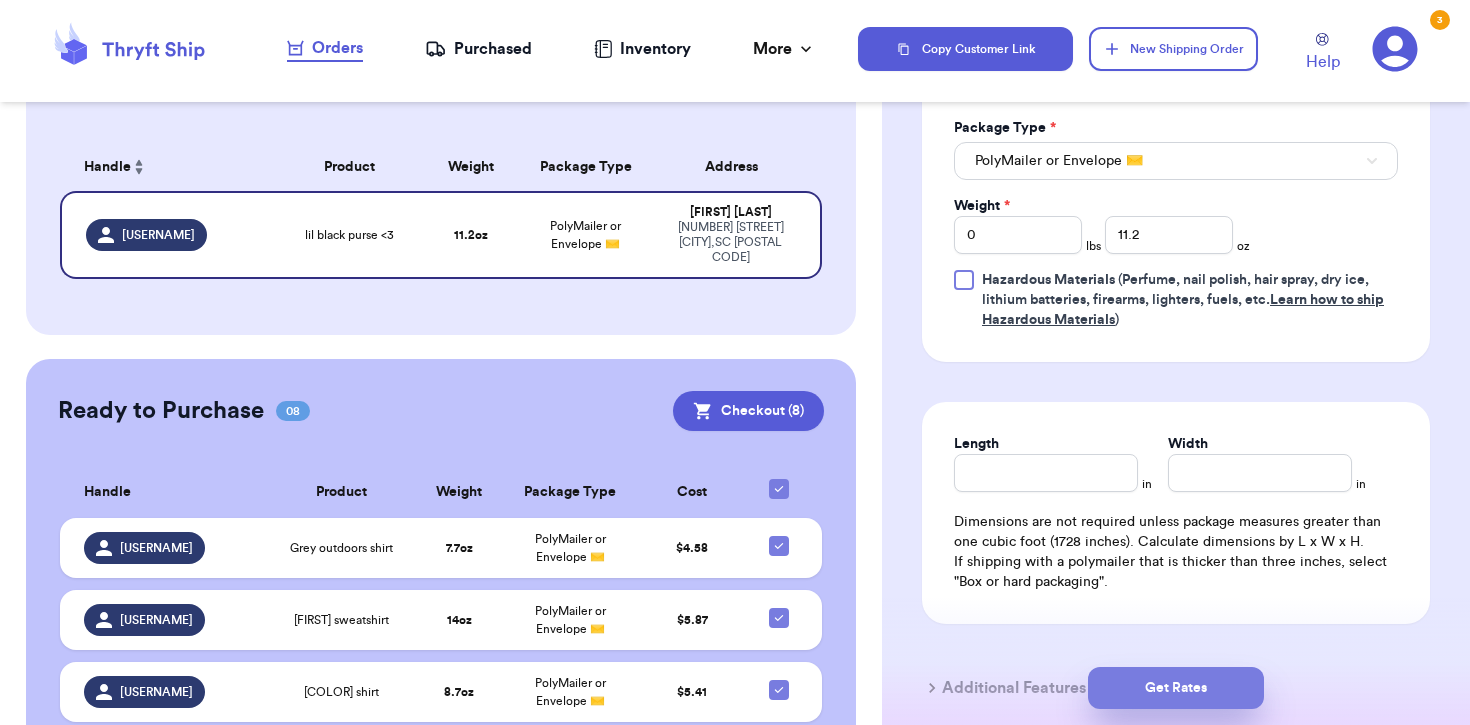 click on "Get Rates" at bounding box center [1176, 688] 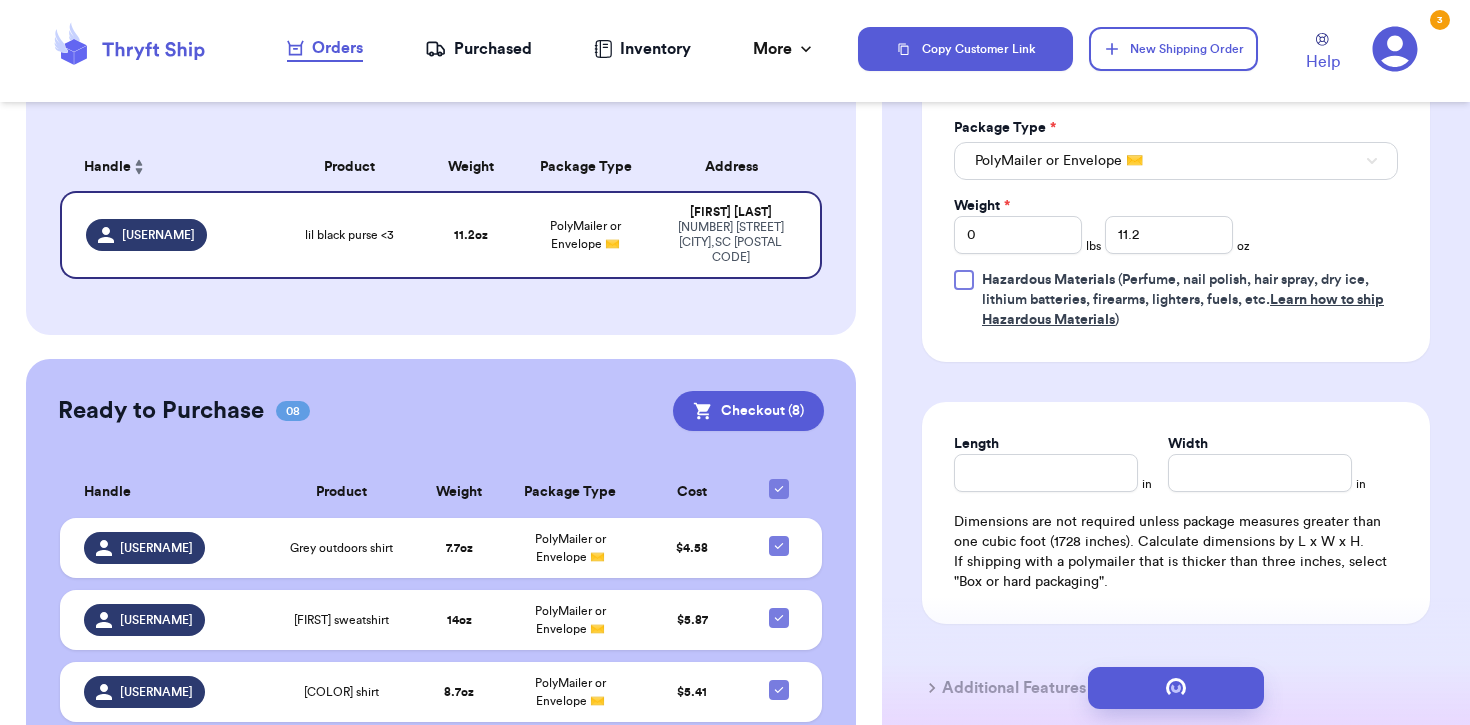 type 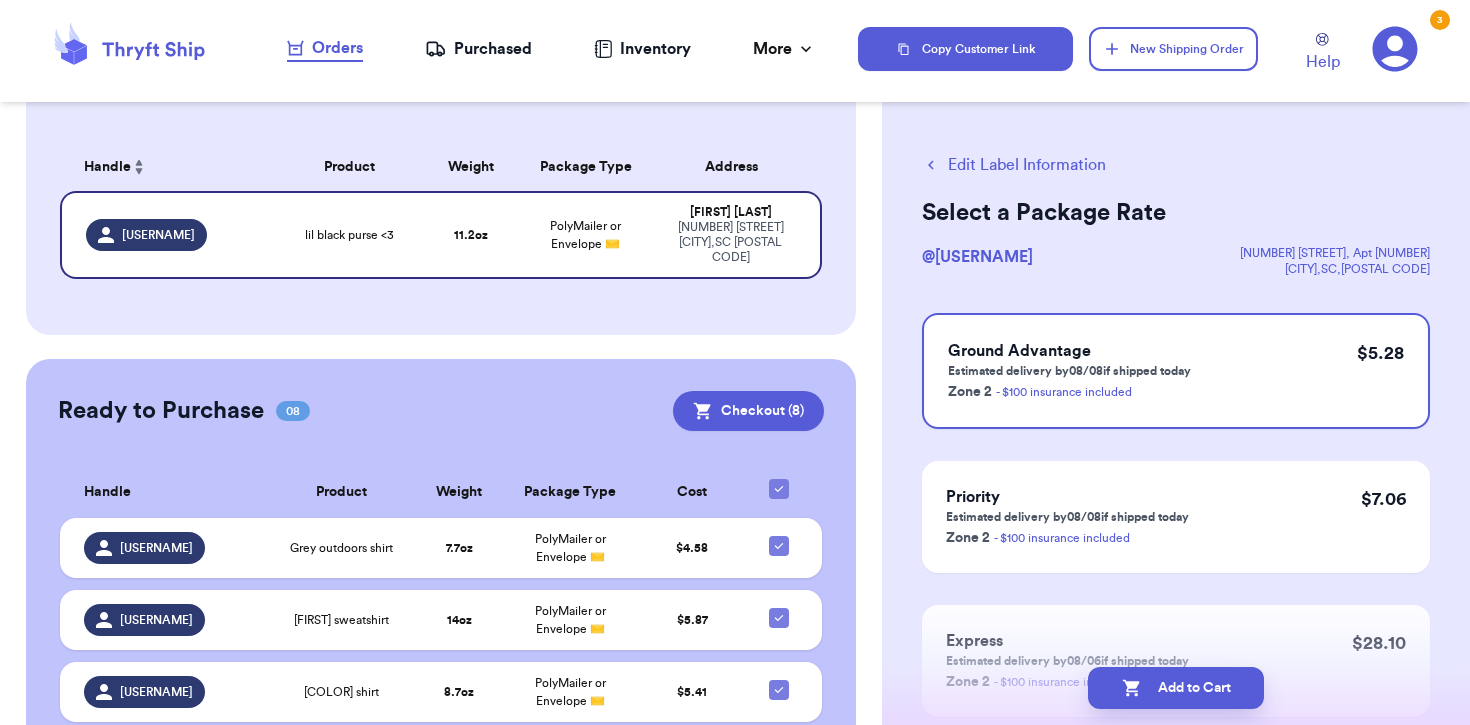 scroll, scrollTop: 12, scrollLeft: 0, axis: vertical 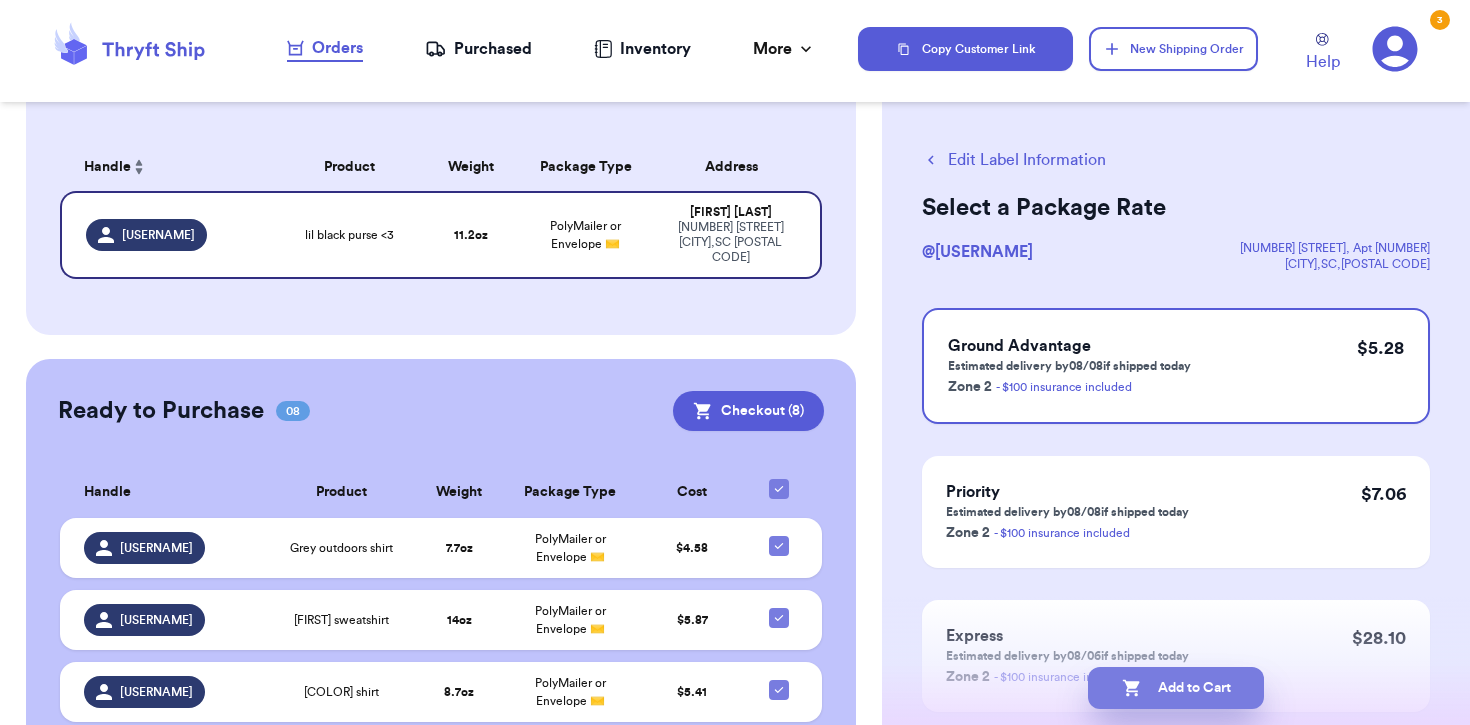 click on "Add to Cart" at bounding box center (1176, 688) 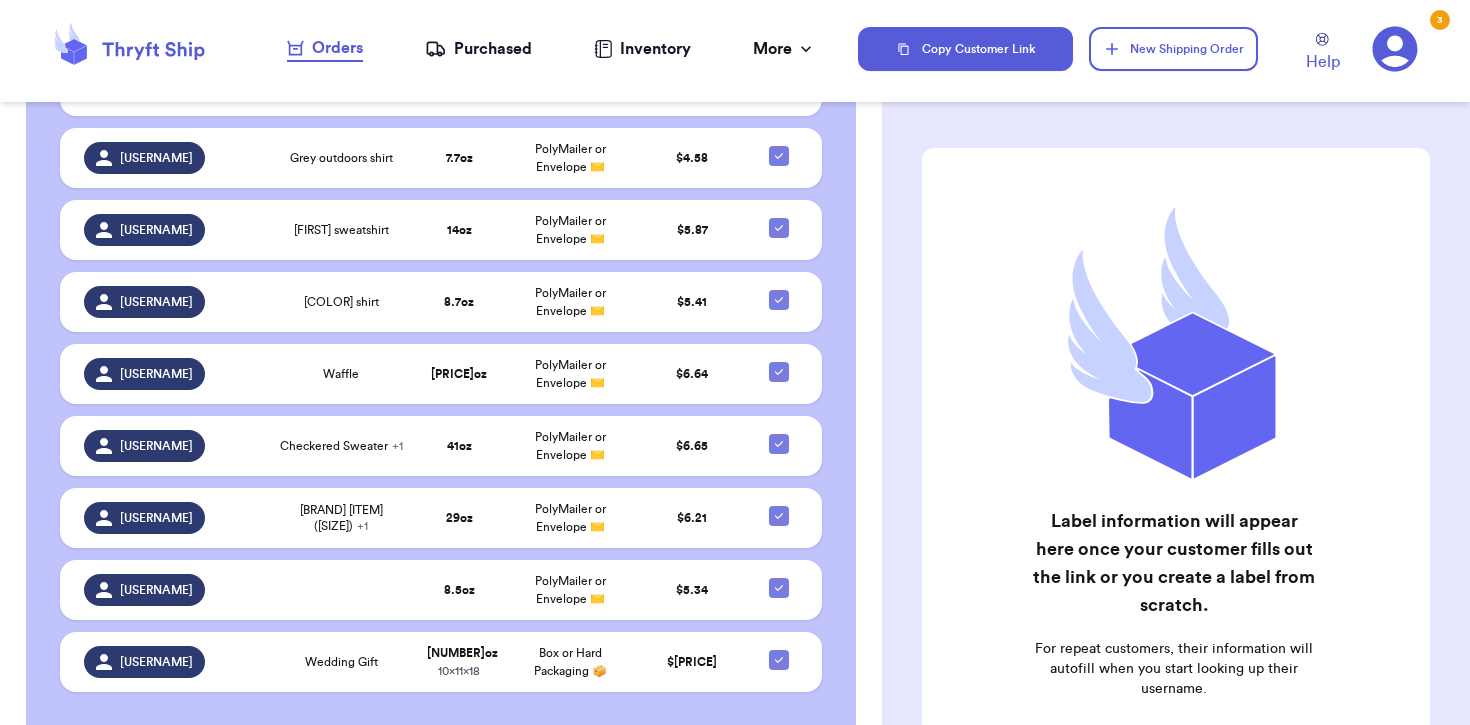 scroll, scrollTop: 0, scrollLeft: 0, axis: both 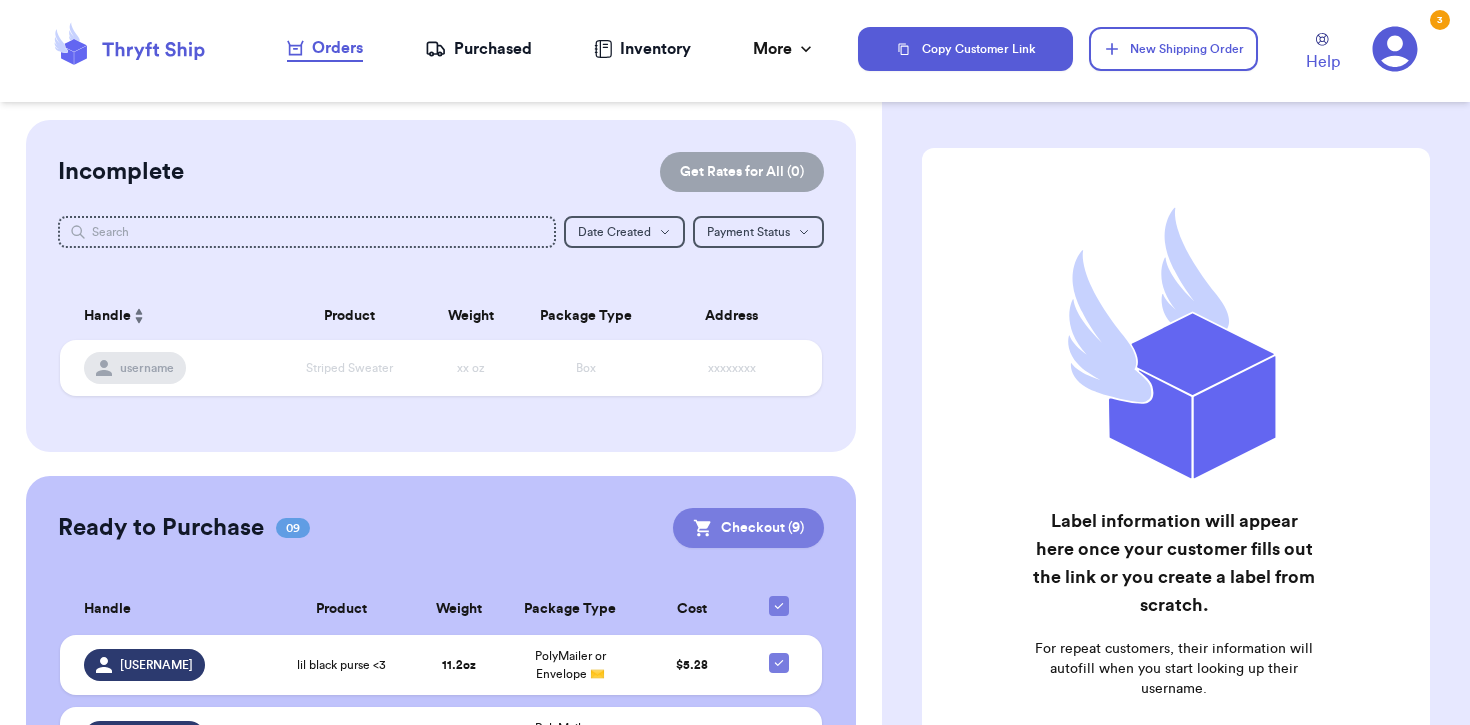 click on "Checkout ( 9 )" at bounding box center (748, 528) 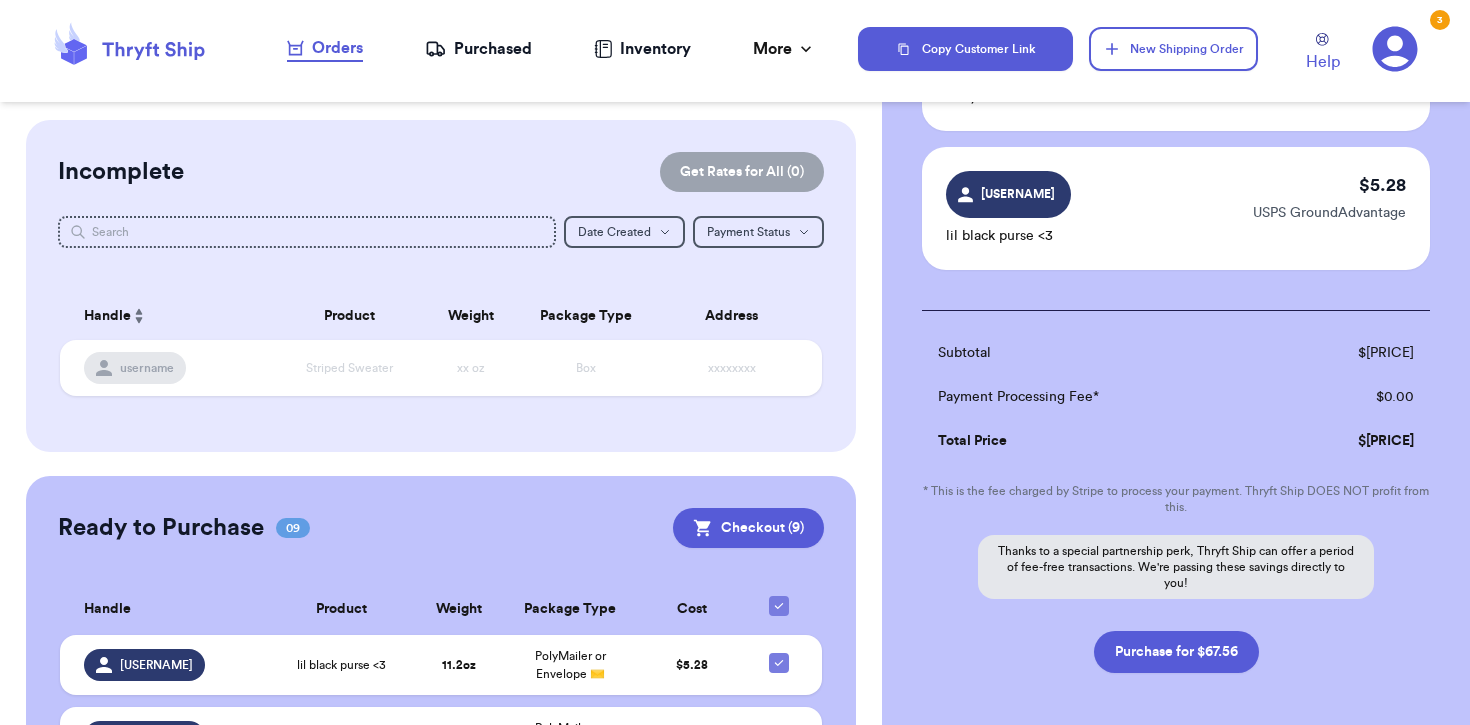 scroll, scrollTop: 1222, scrollLeft: 0, axis: vertical 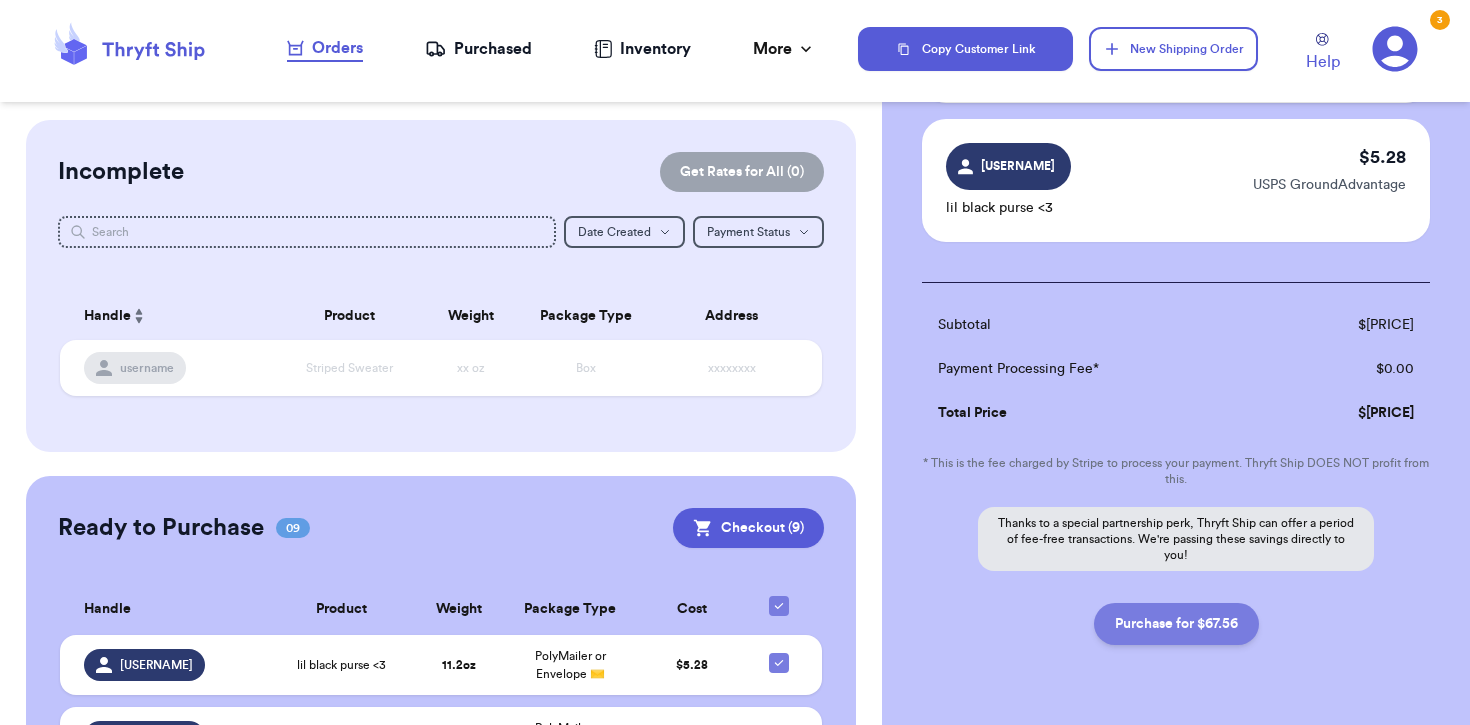click on "Purchase for $67.56" at bounding box center [1176, 624] 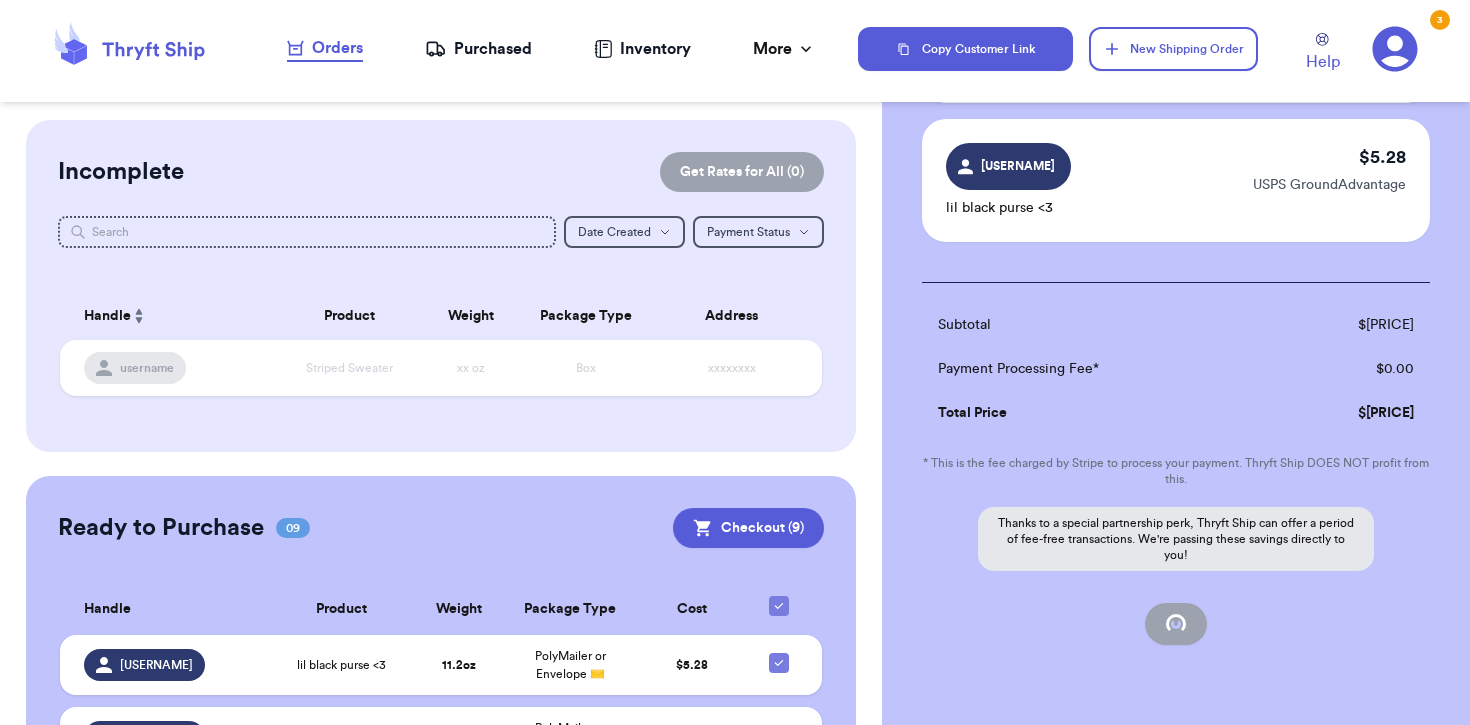checkbox on "false" 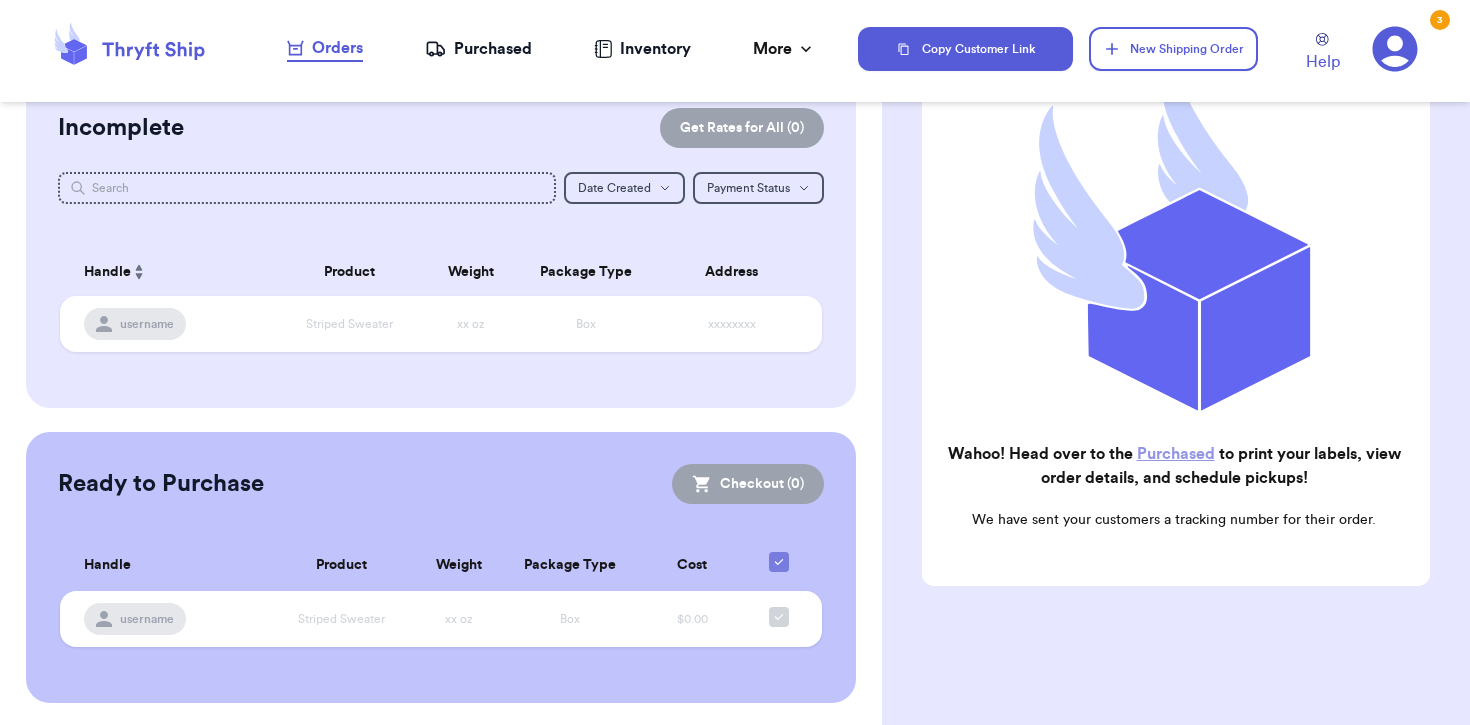 scroll, scrollTop: 0, scrollLeft: 0, axis: both 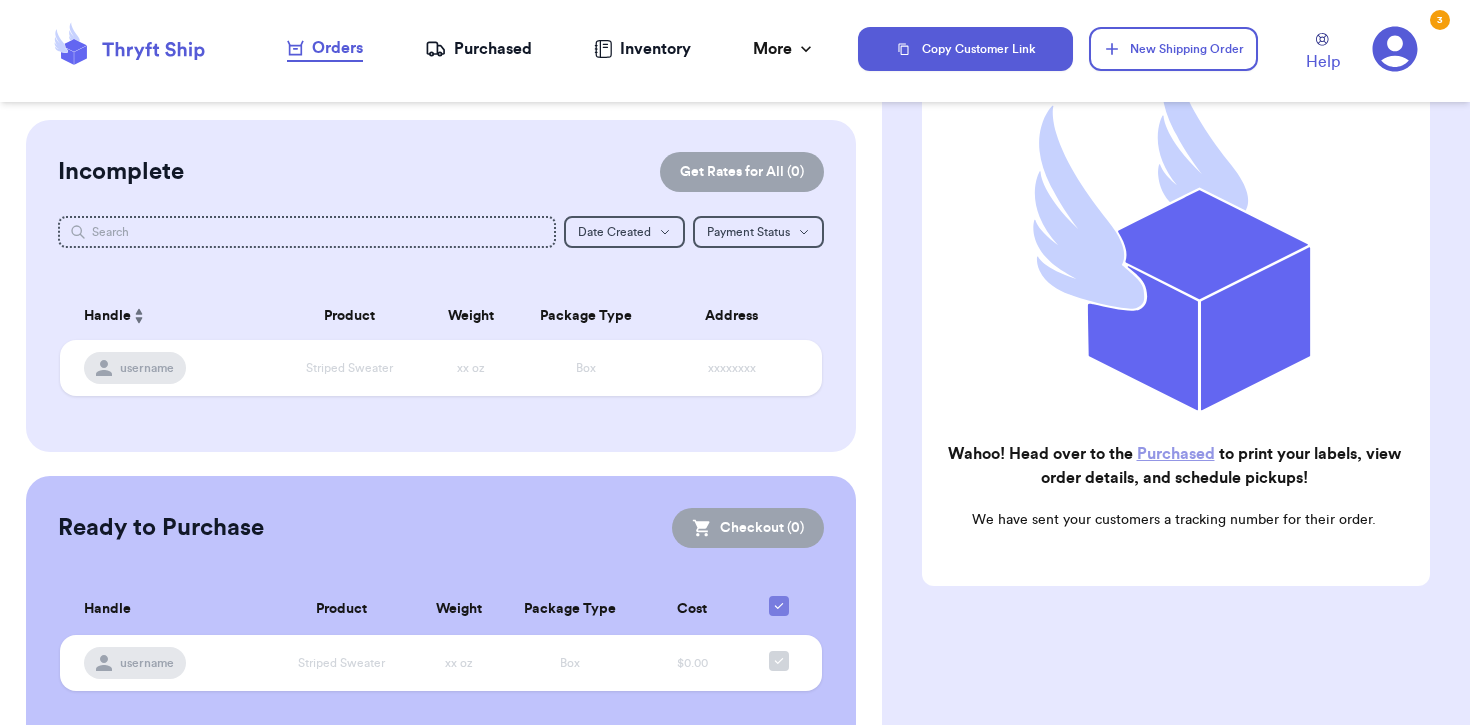 click on "Purchased" at bounding box center (478, 49) 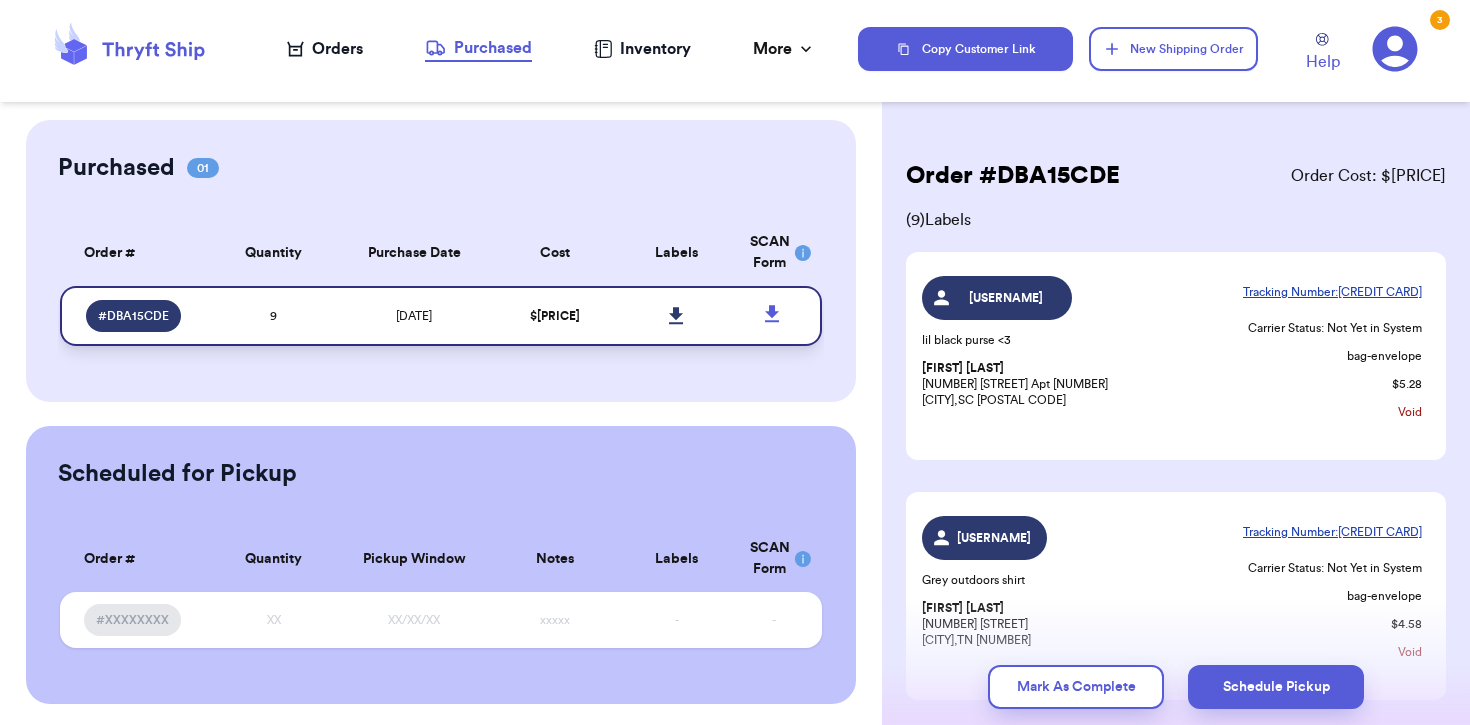 click at bounding box center (677, 316) 